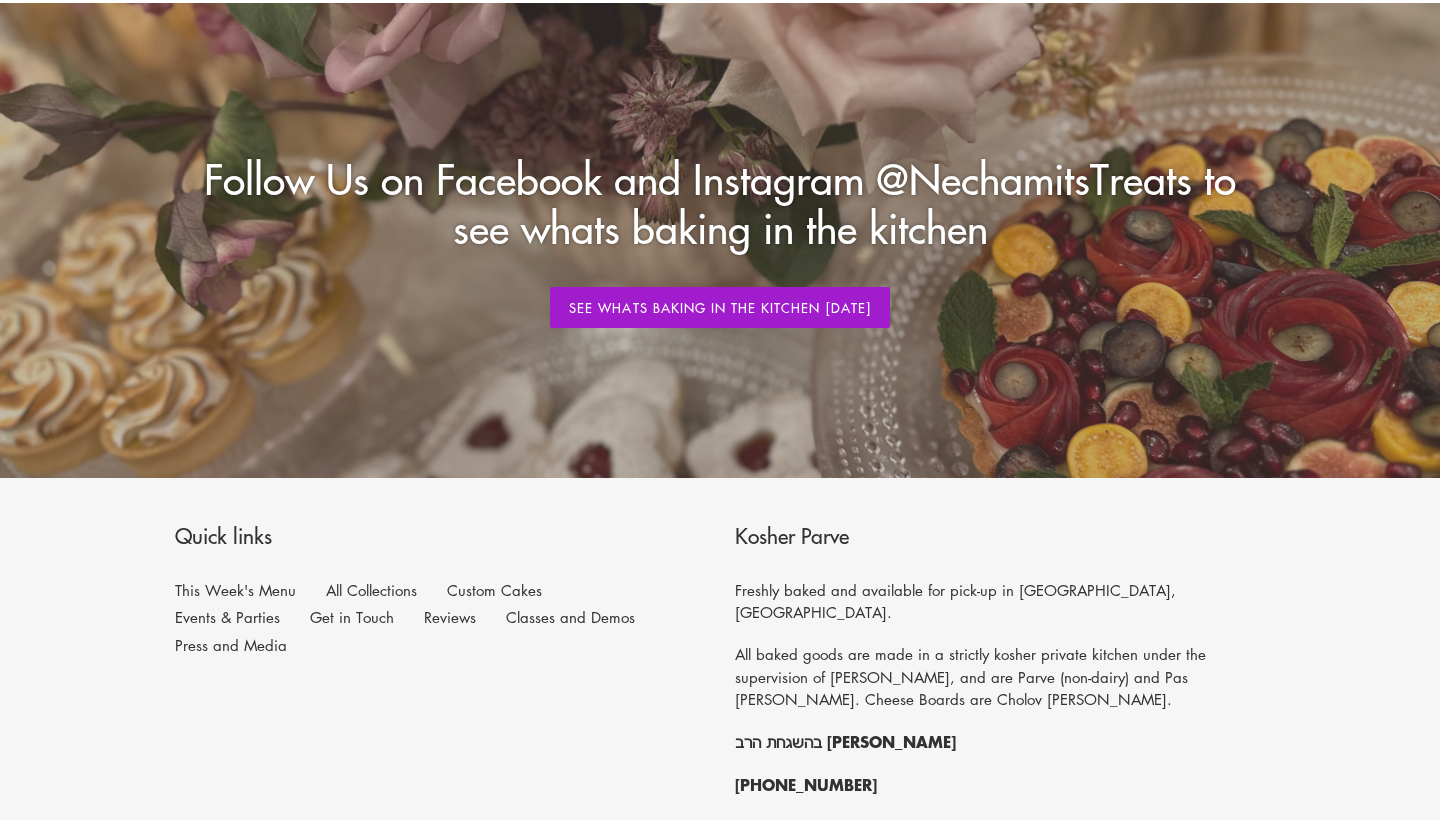 scroll, scrollTop: 2306, scrollLeft: 0, axis: vertical 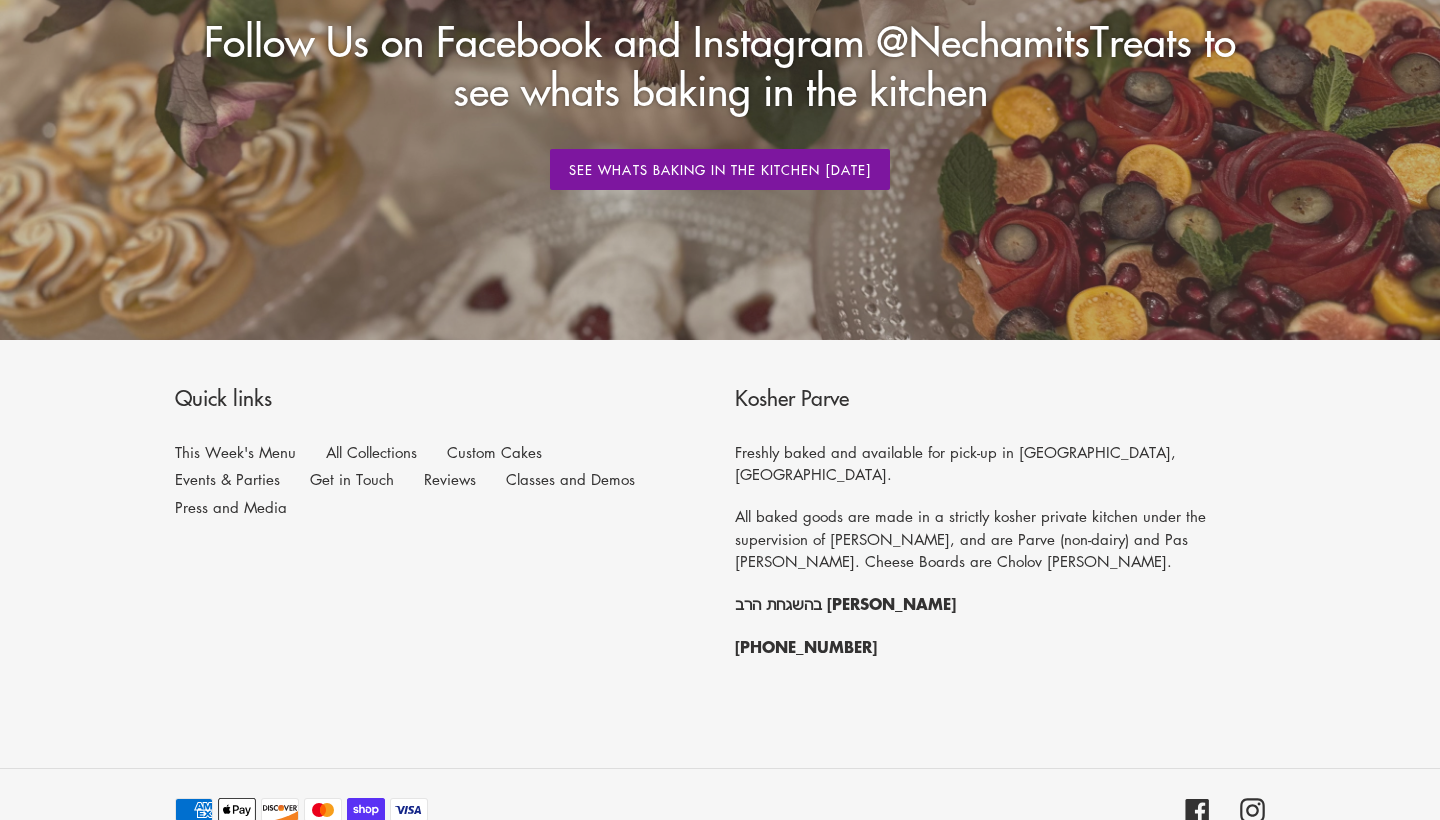 click on "See whats Baking in the Kitchen today" at bounding box center [720, 170] 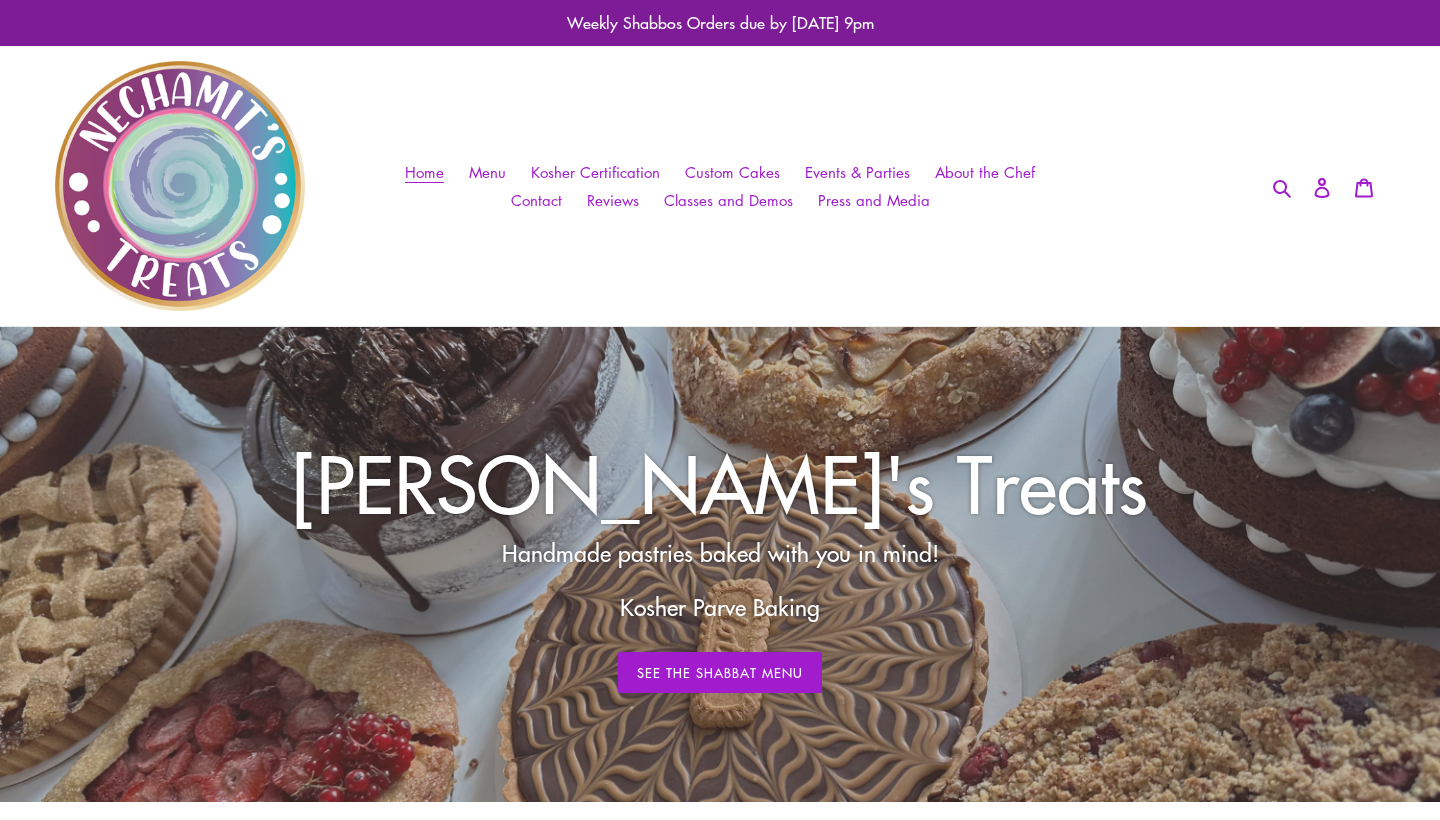 scroll, scrollTop: 0, scrollLeft: 0, axis: both 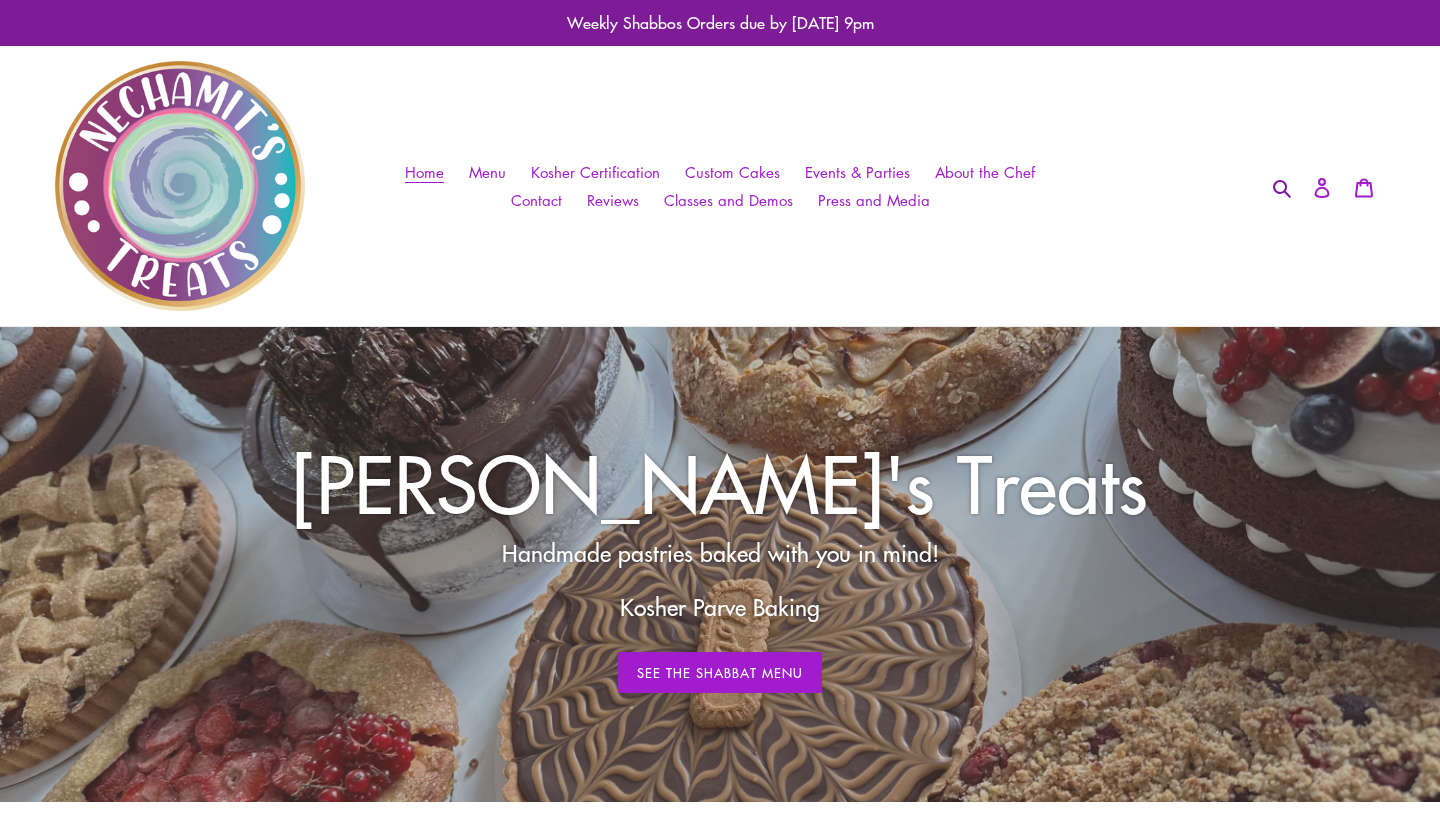 click 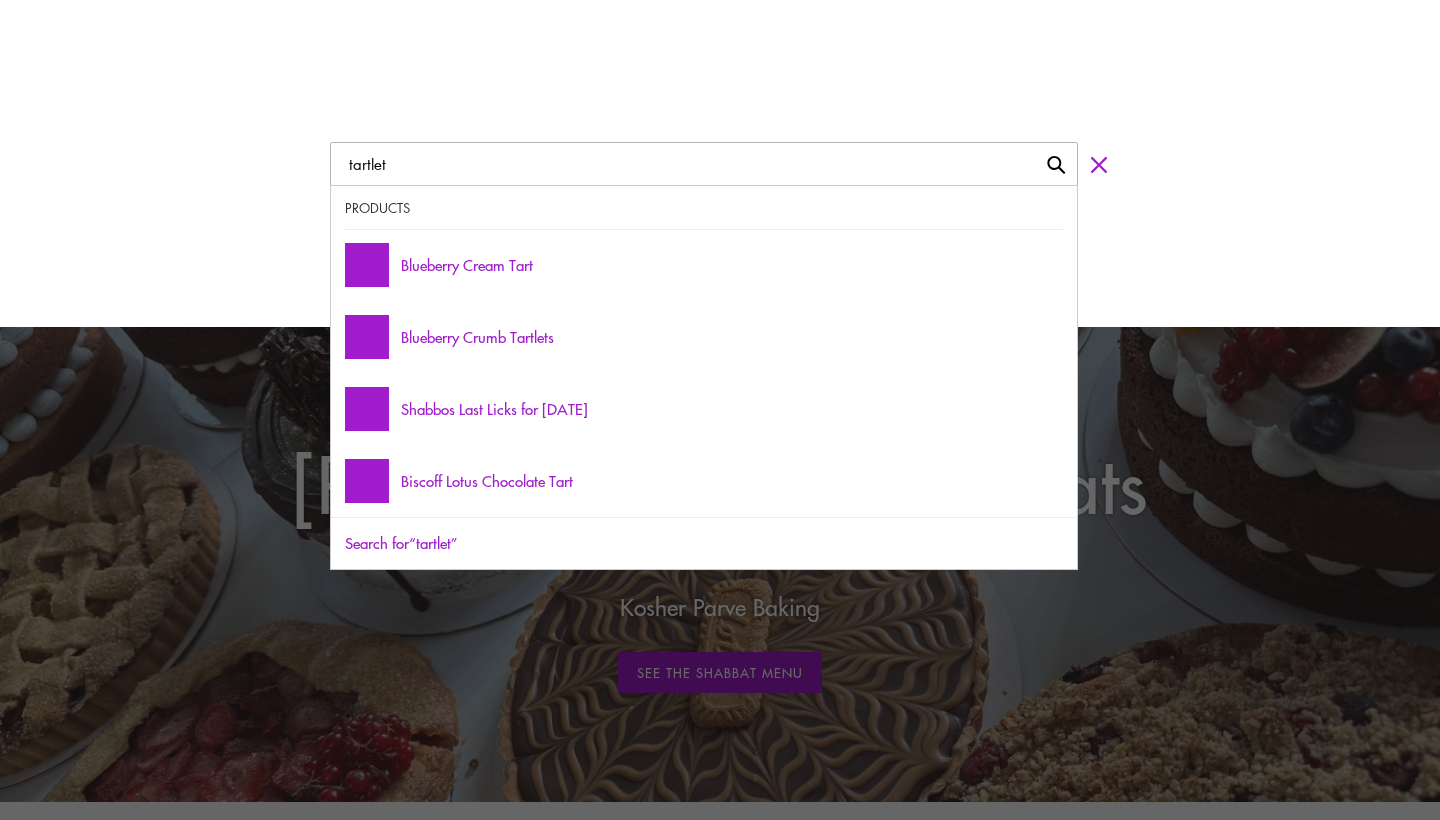 type on "tartlet" 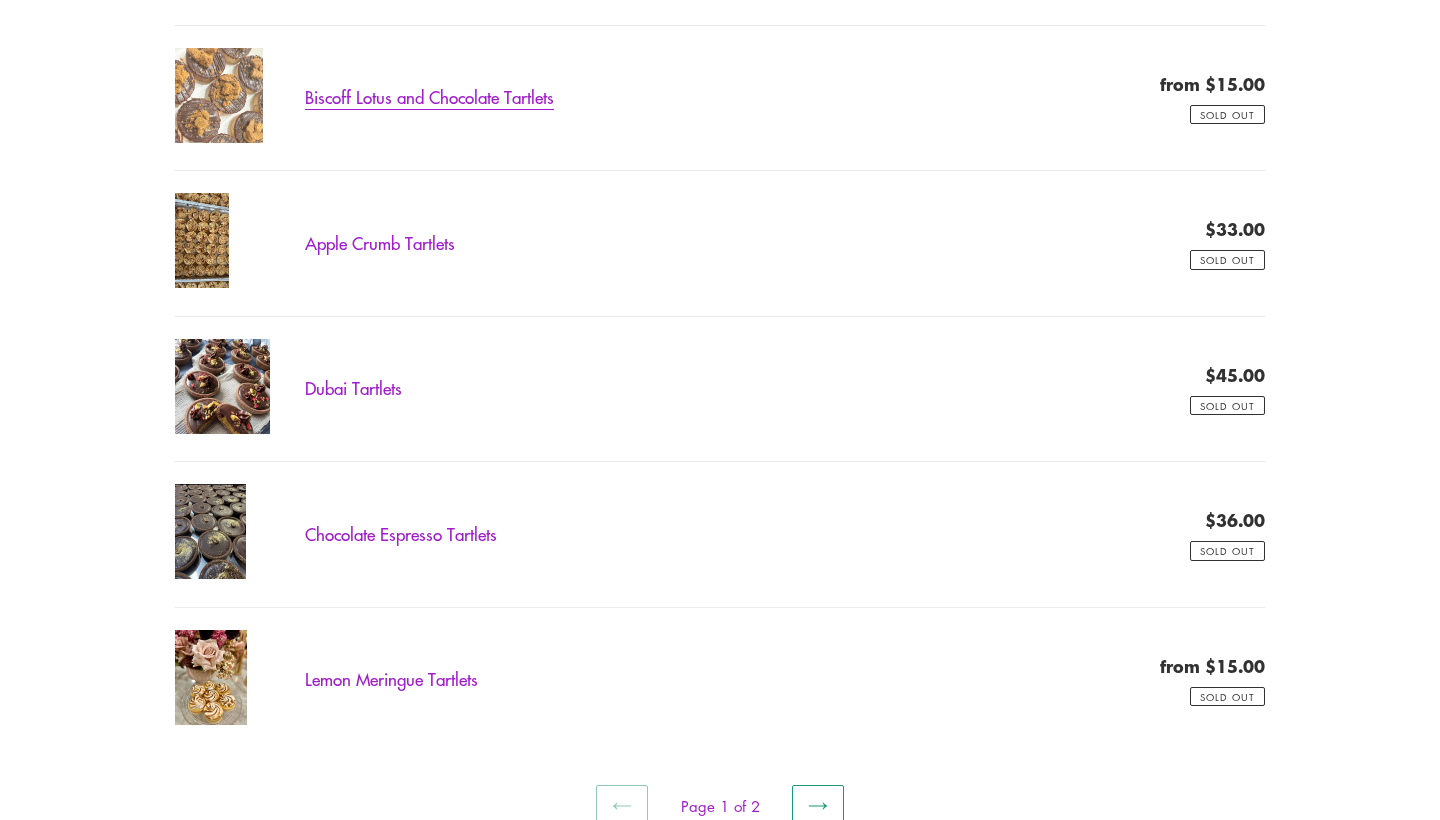 scroll, scrollTop: 1287, scrollLeft: 0, axis: vertical 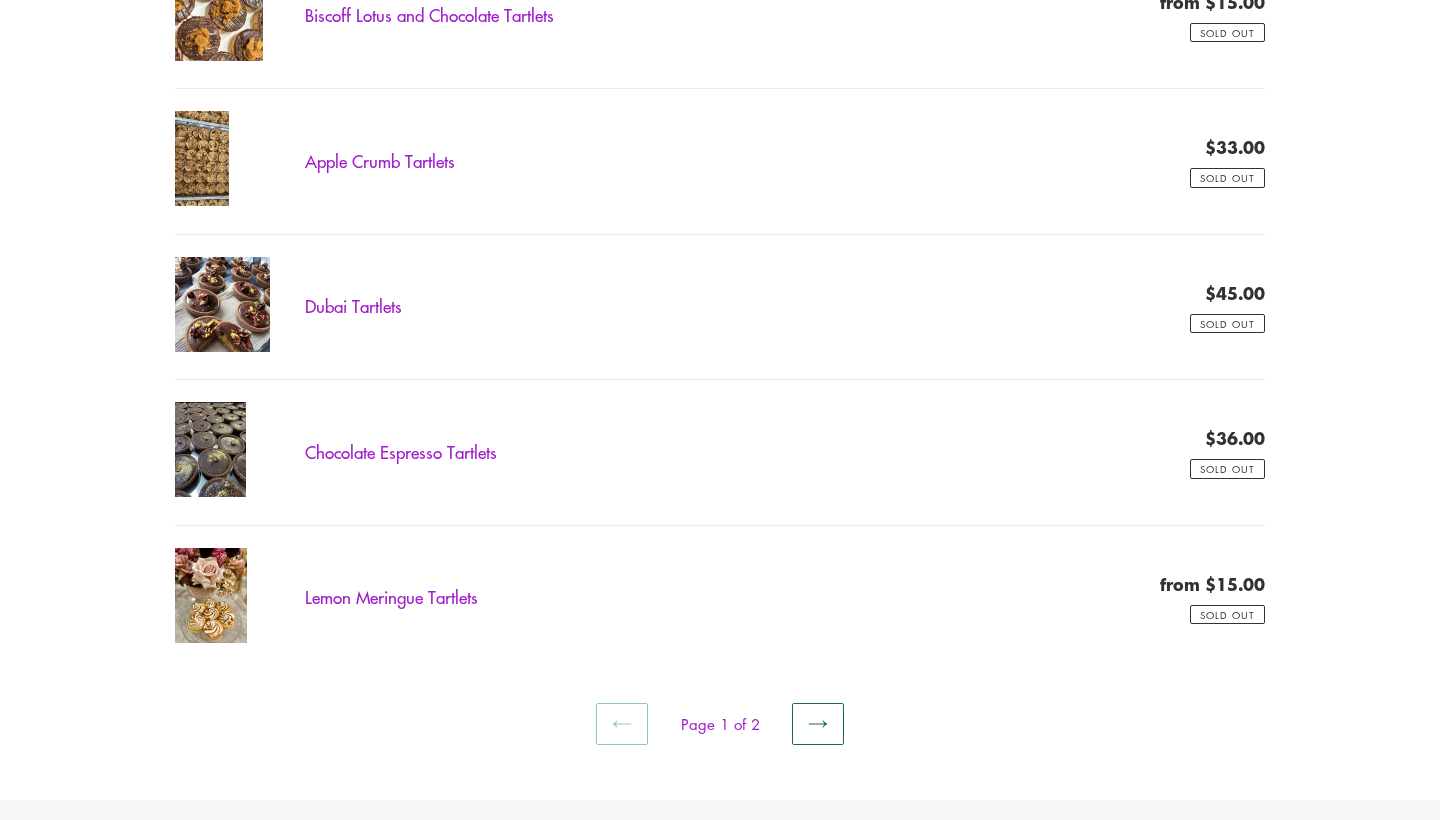 click on "Next page" at bounding box center (818, 724) 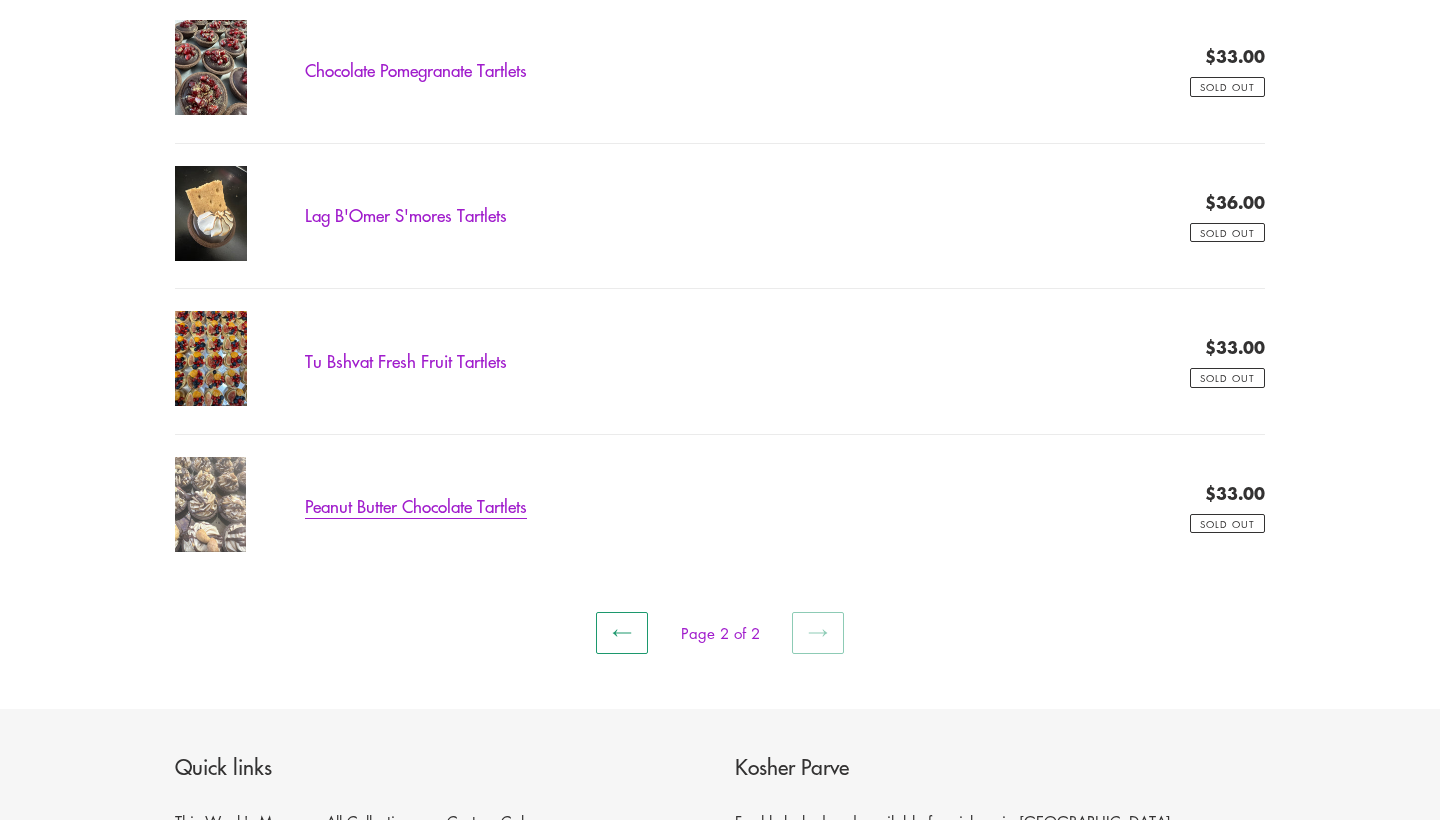 scroll, scrollTop: 1148, scrollLeft: 0, axis: vertical 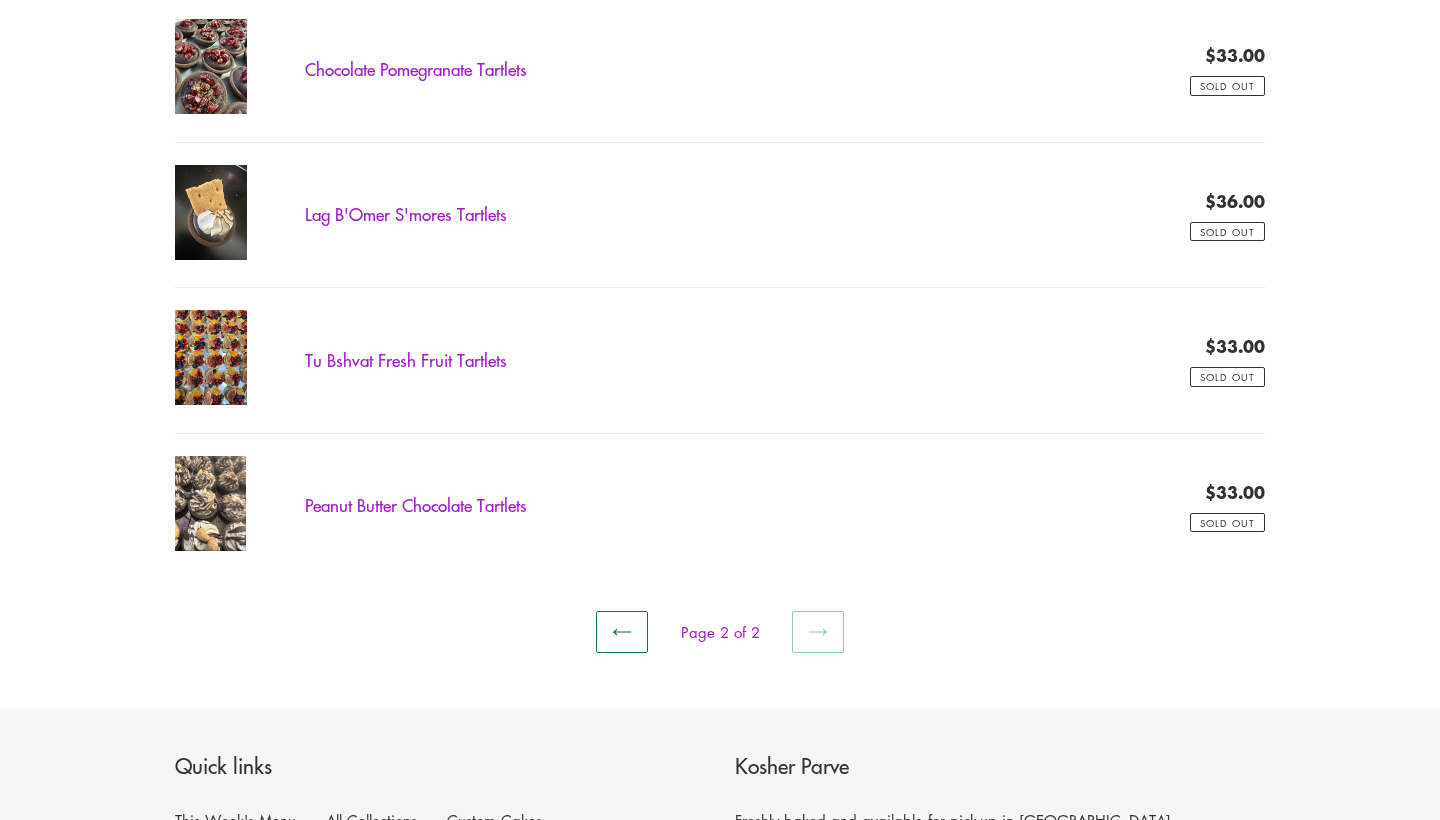 click 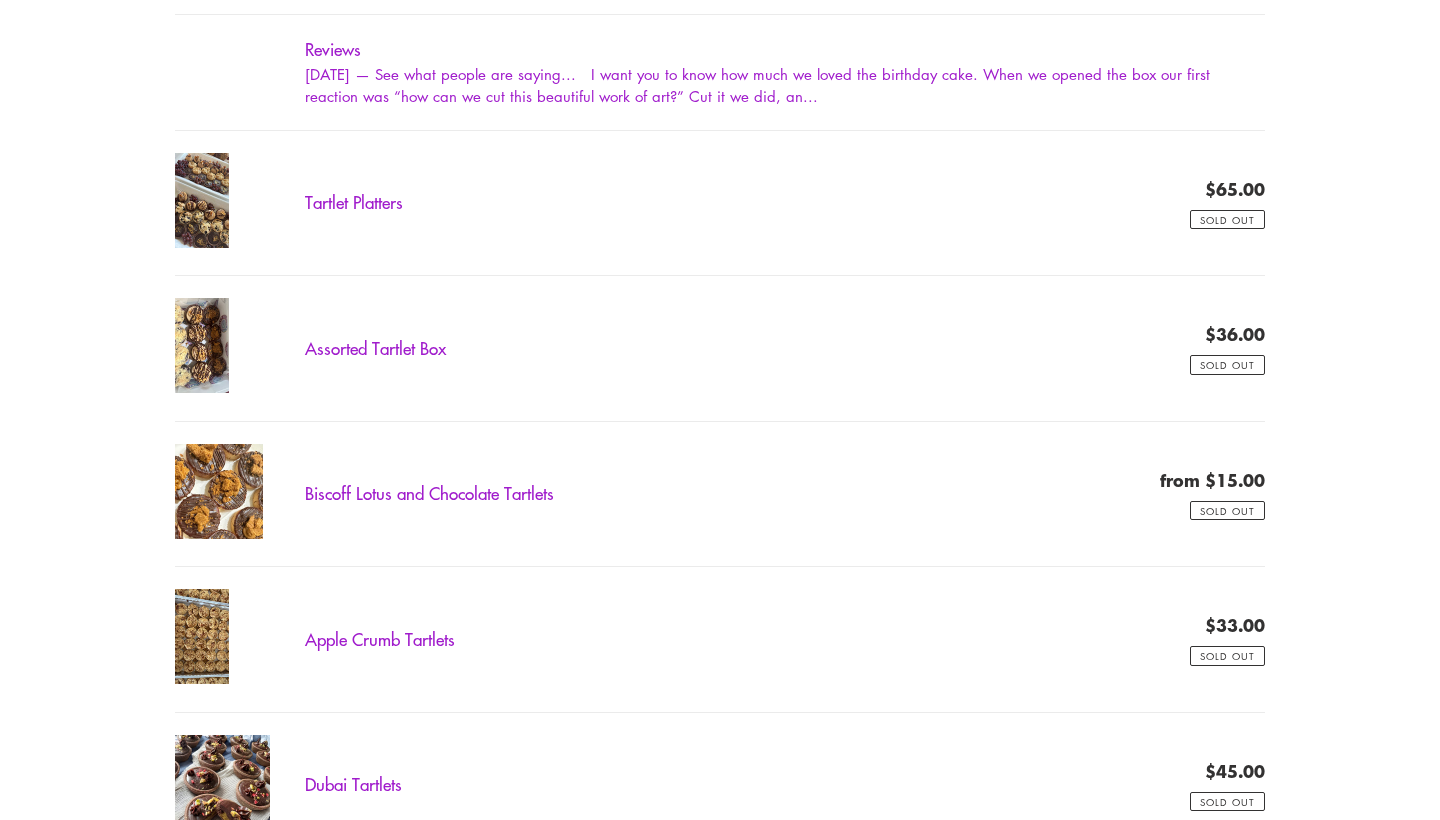 scroll, scrollTop: 996, scrollLeft: 0, axis: vertical 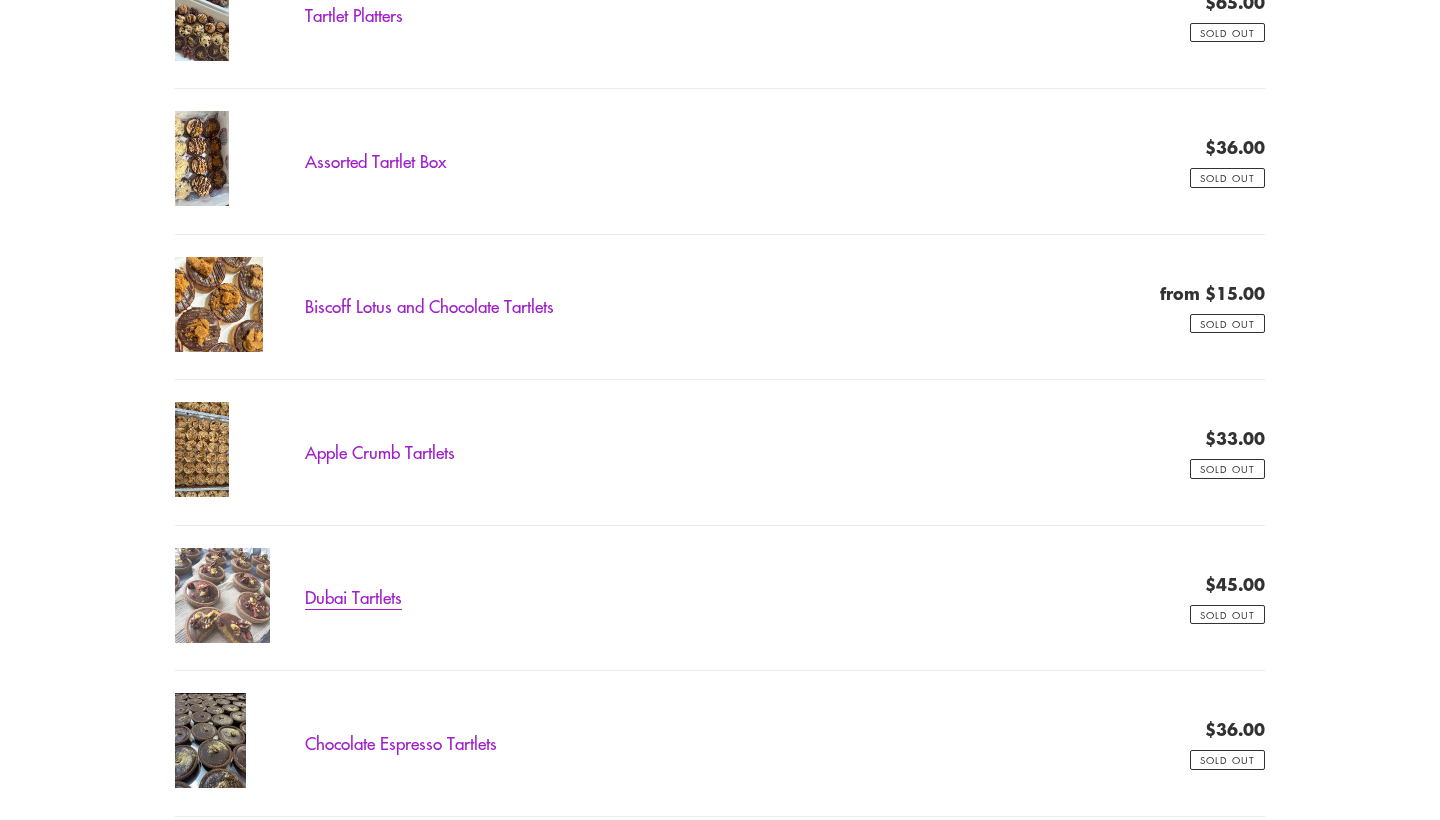 click on "Dubai Tartlets" at bounding box center (720, 598) 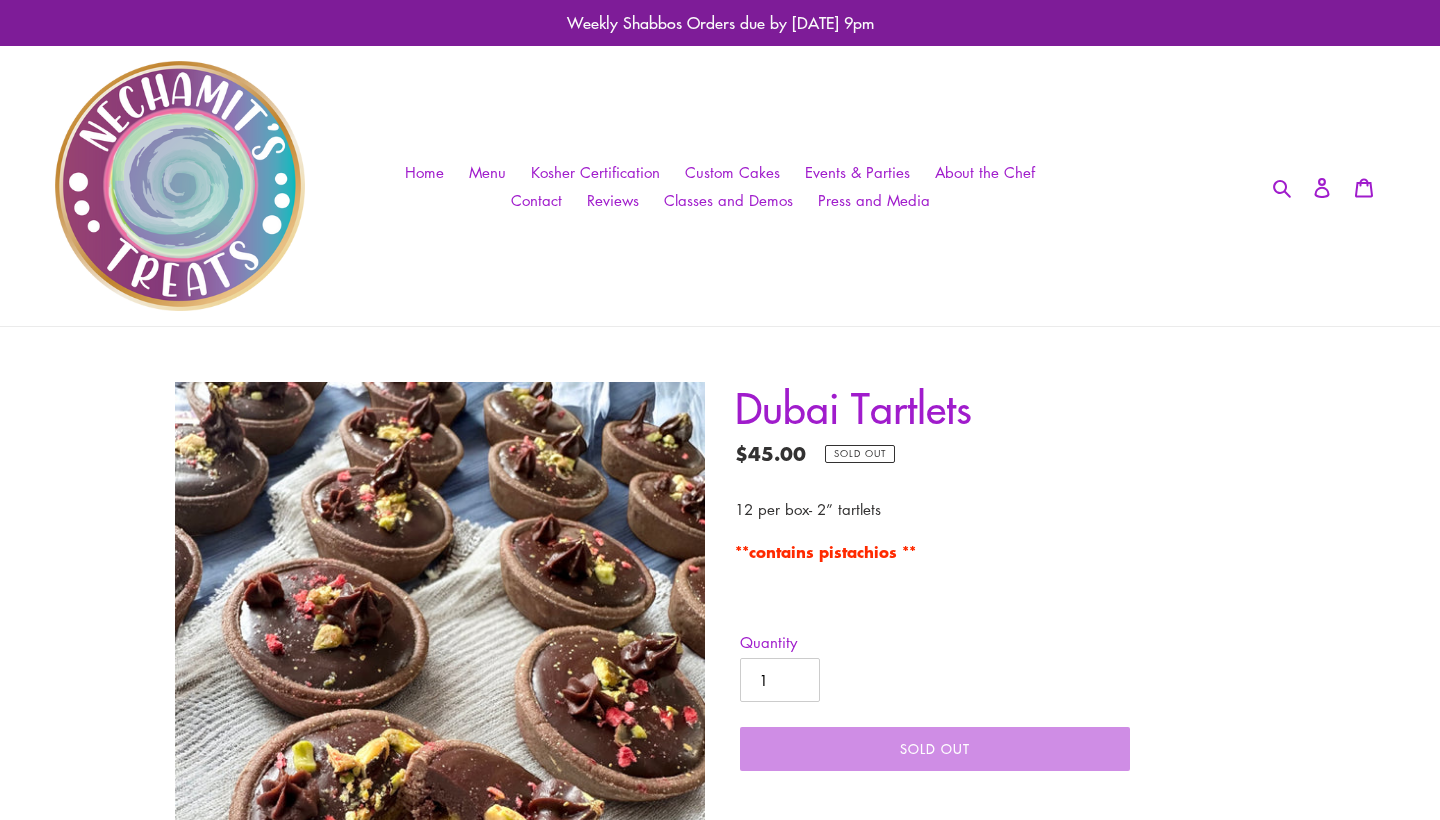 scroll, scrollTop: 0, scrollLeft: 0, axis: both 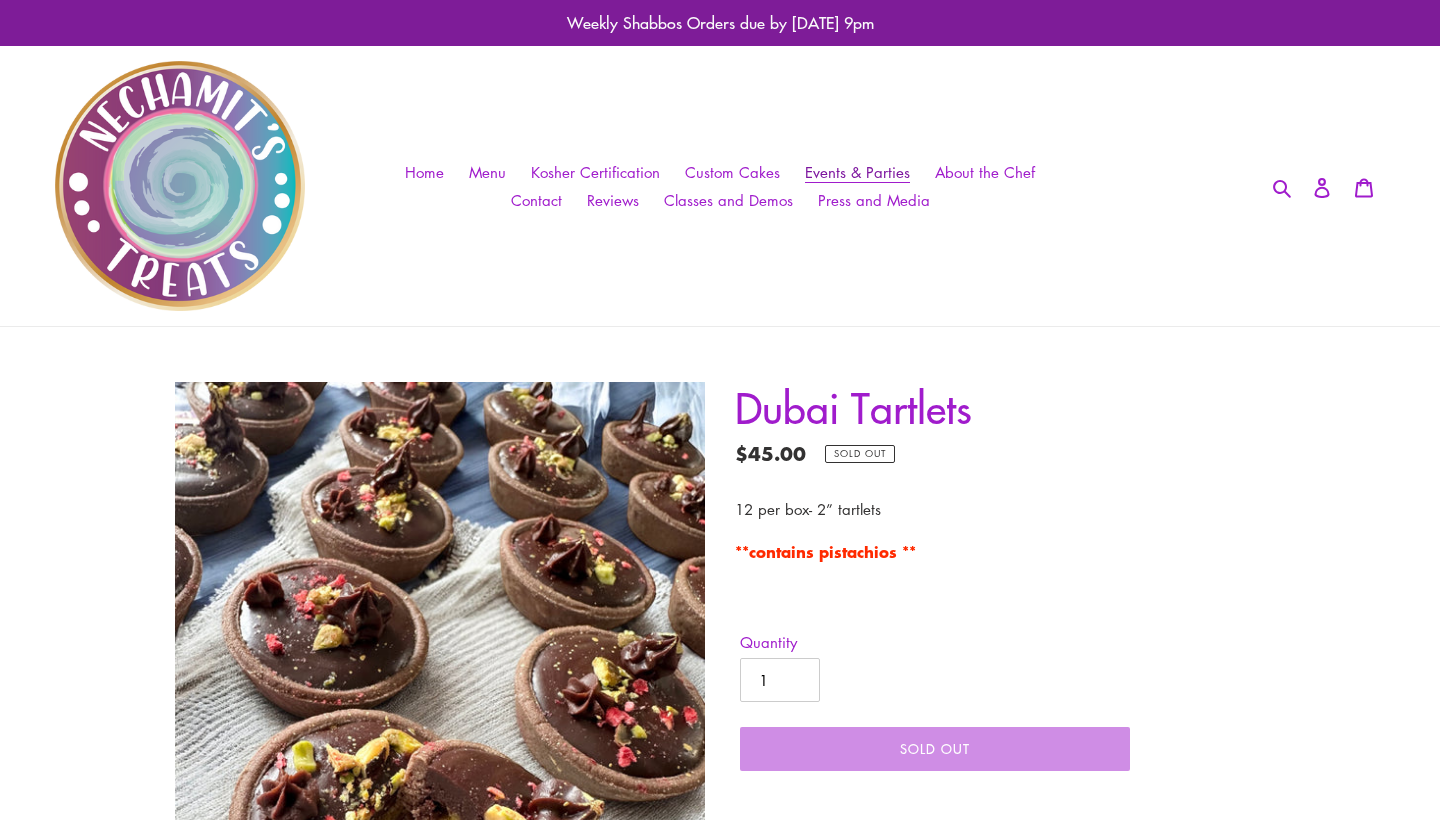 click on "Events & Parties" at bounding box center (857, 172) 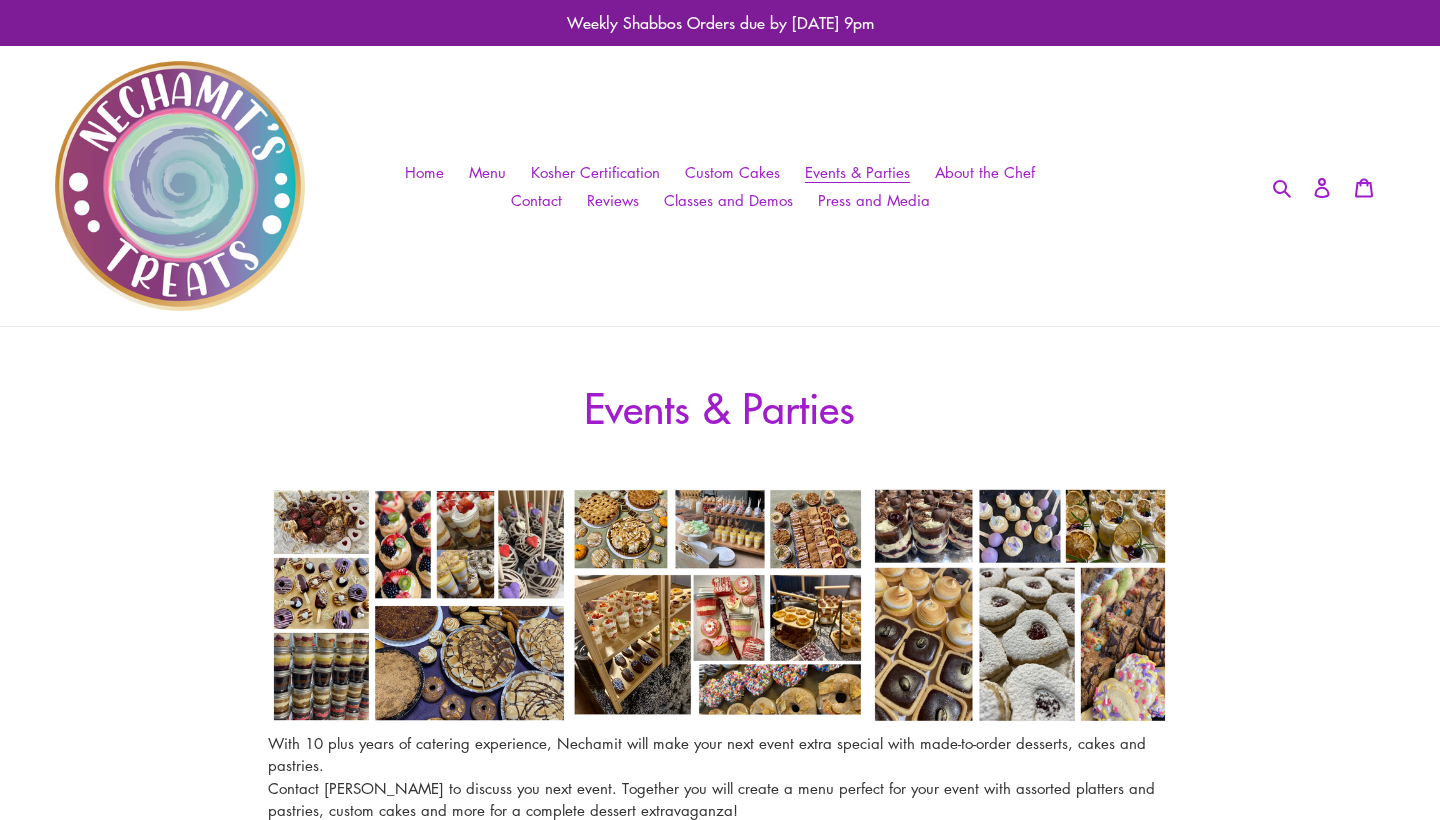 scroll, scrollTop: 97, scrollLeft: 0, axis: vertical 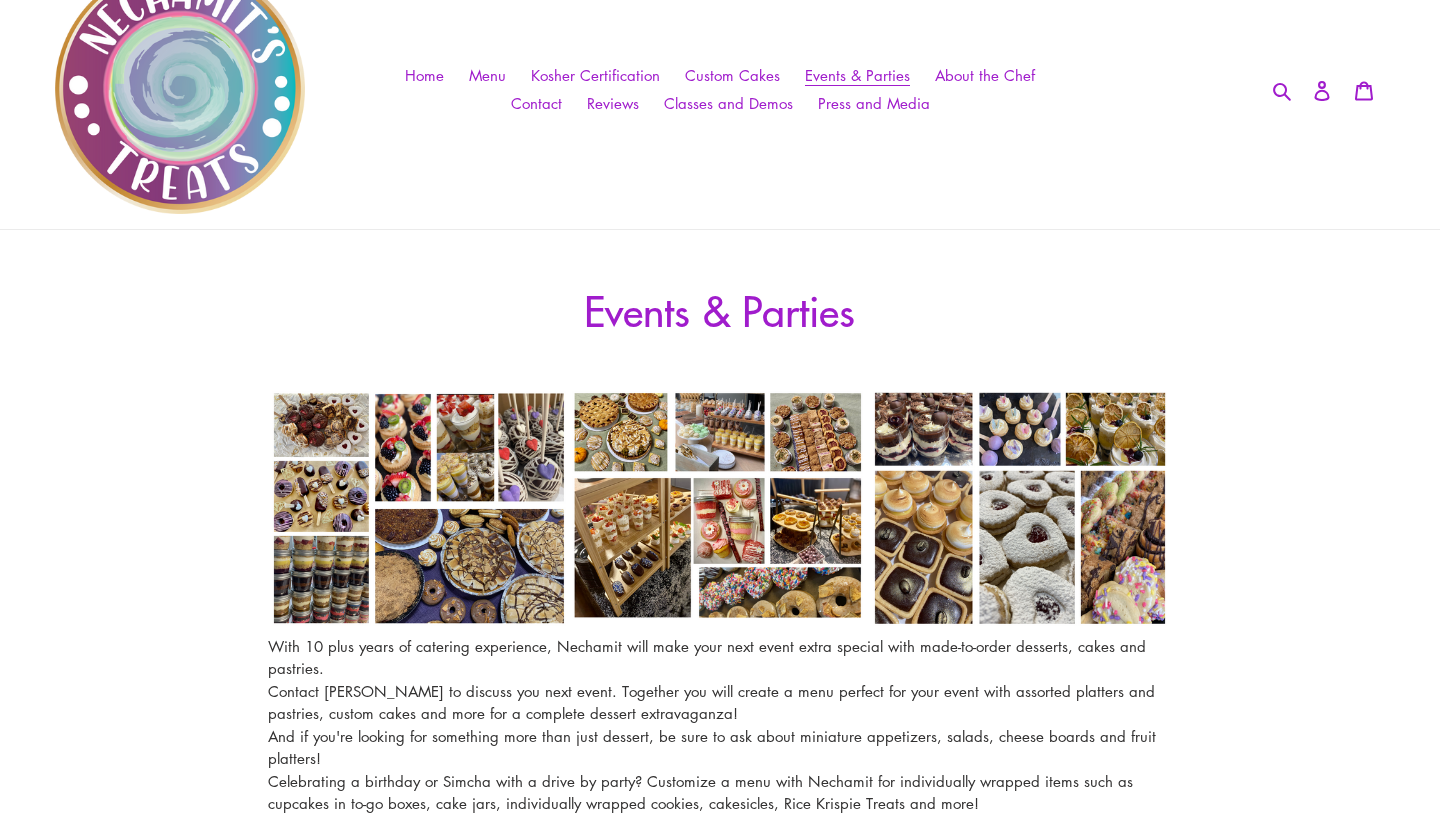 click at bounding box center (420, 509) 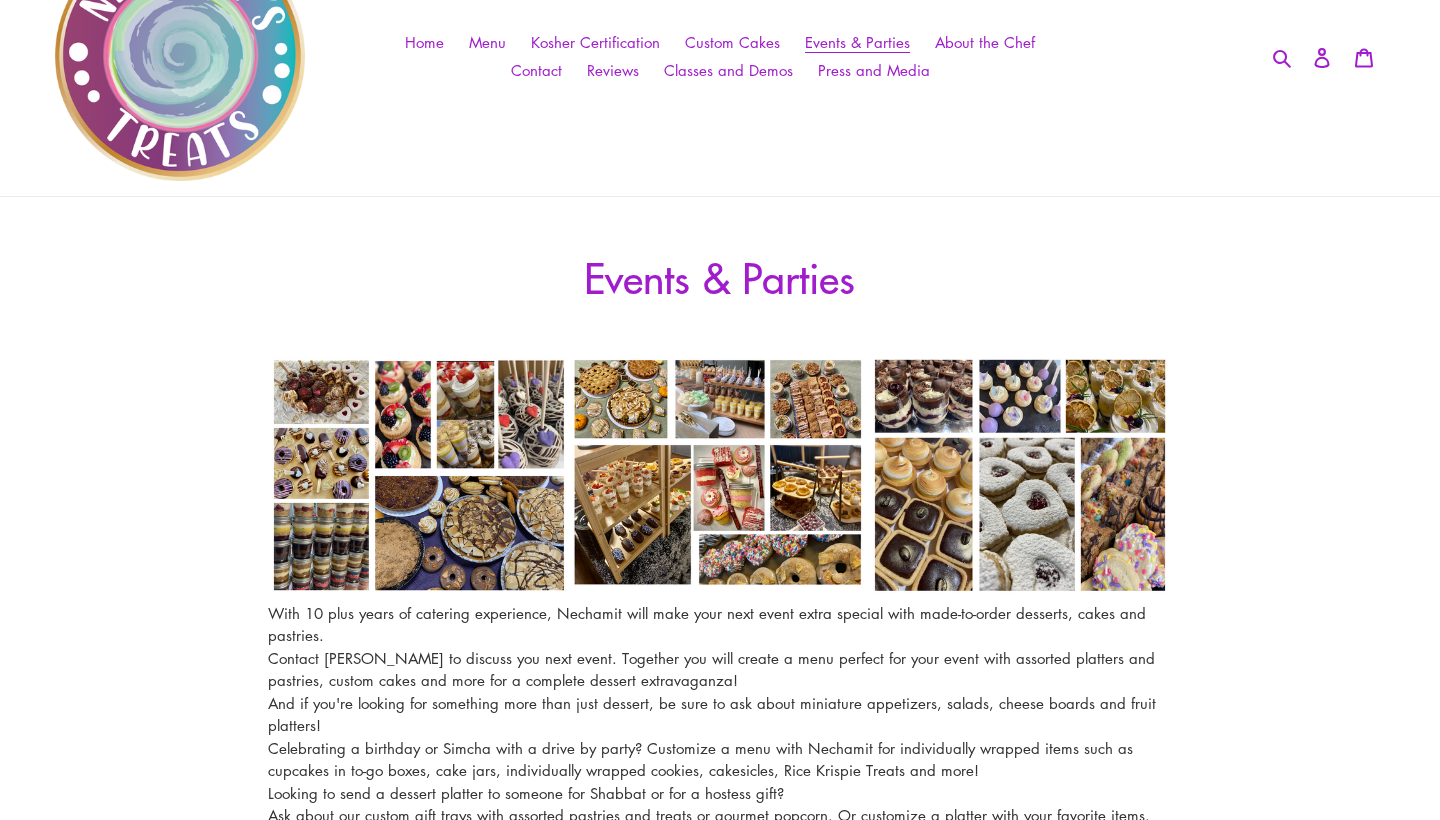 scroll, scrollTop: 0, scrollLeft: 0, axis: both 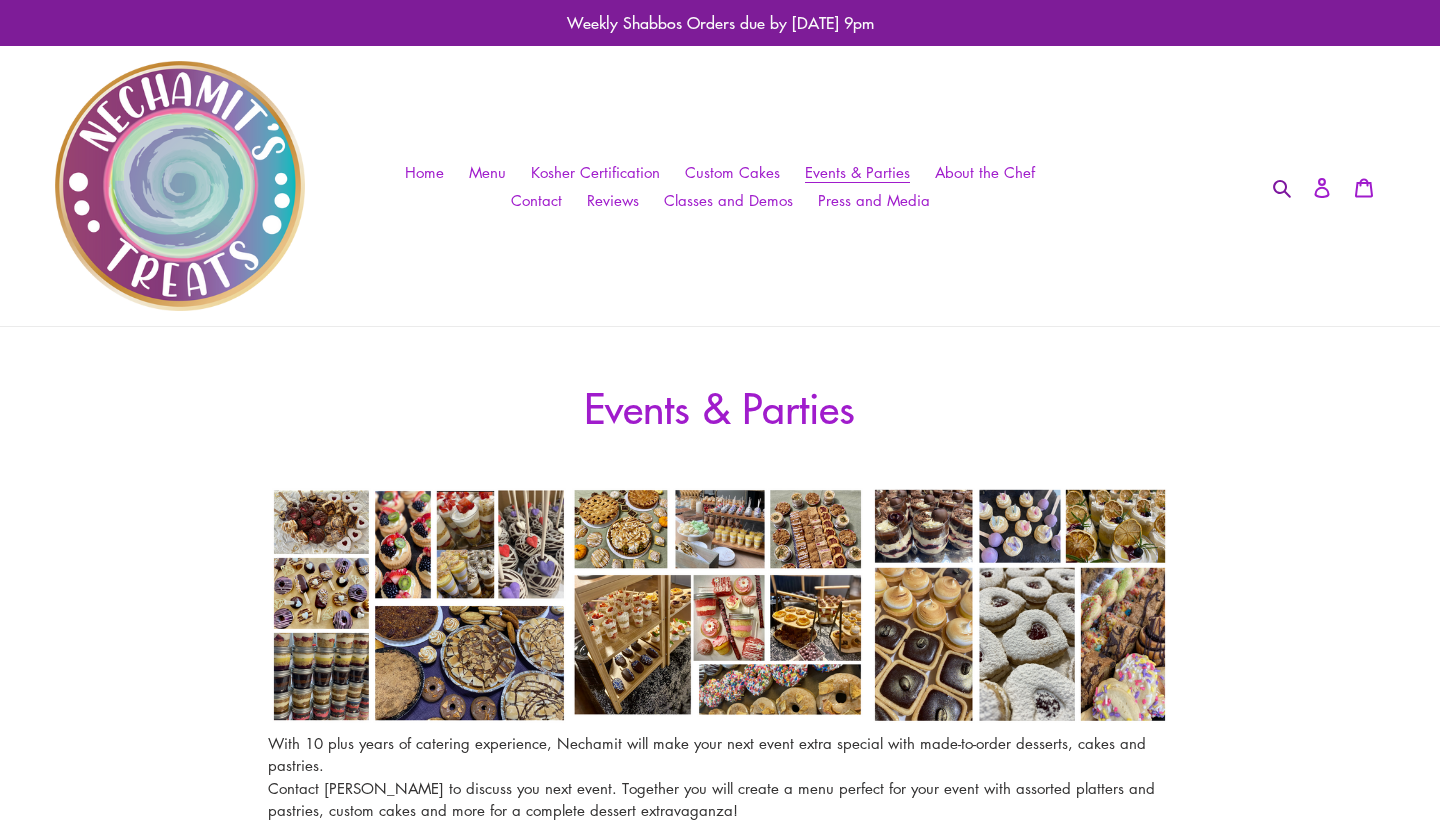 click 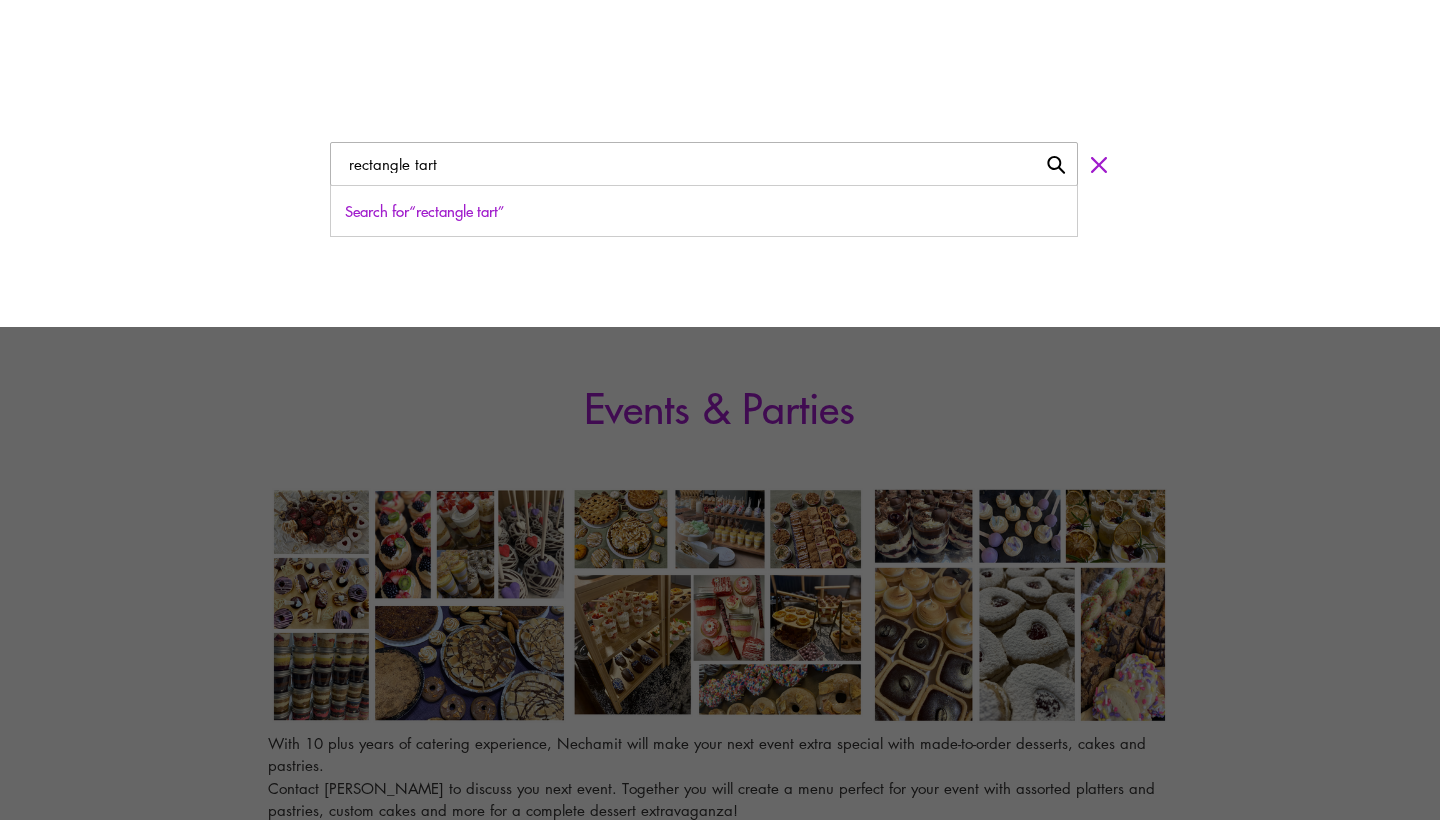 type on "rectangle tart" 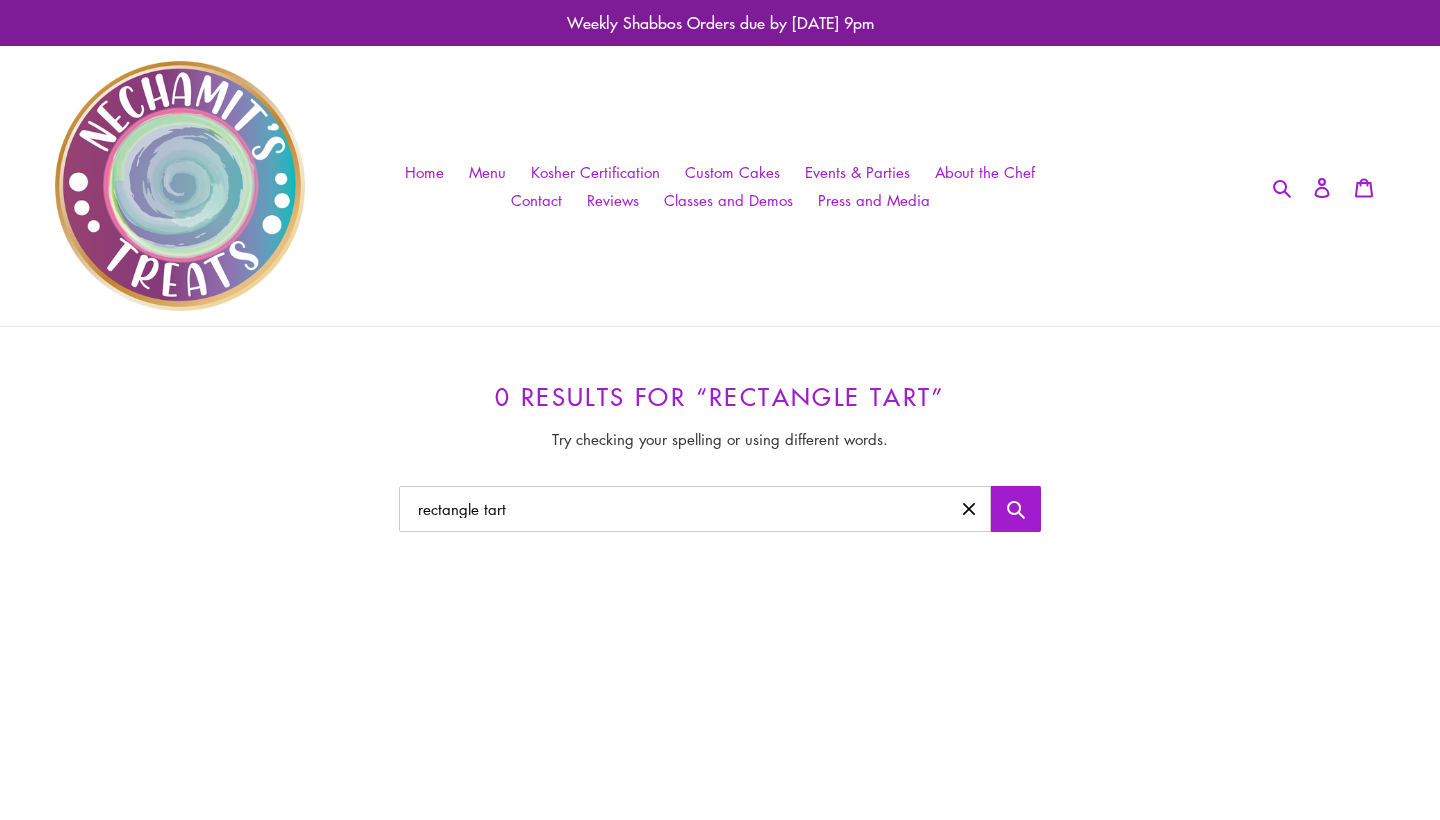 scroll, scrollTop: 0, scrollLeft: 0, axis: both 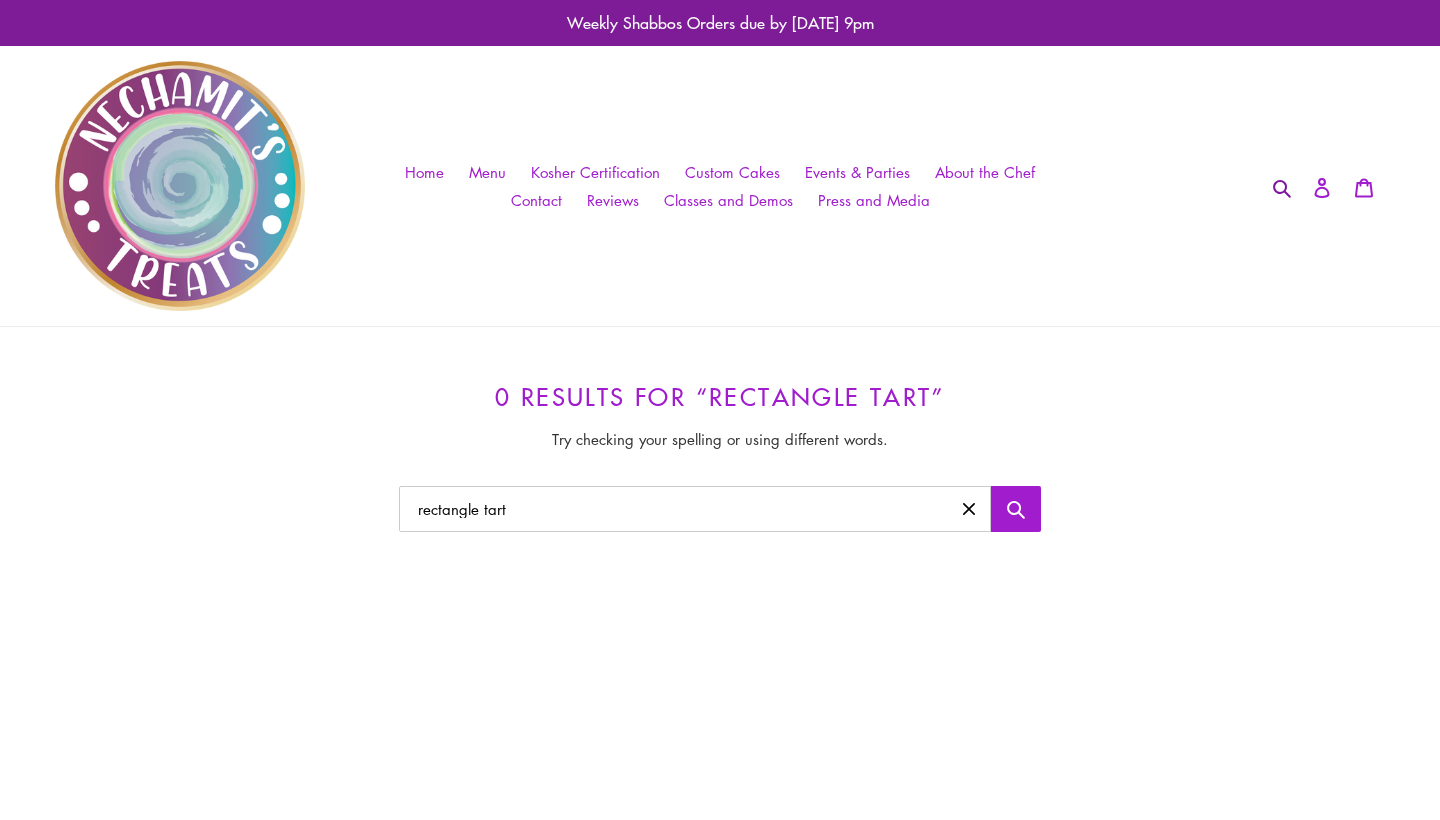 click 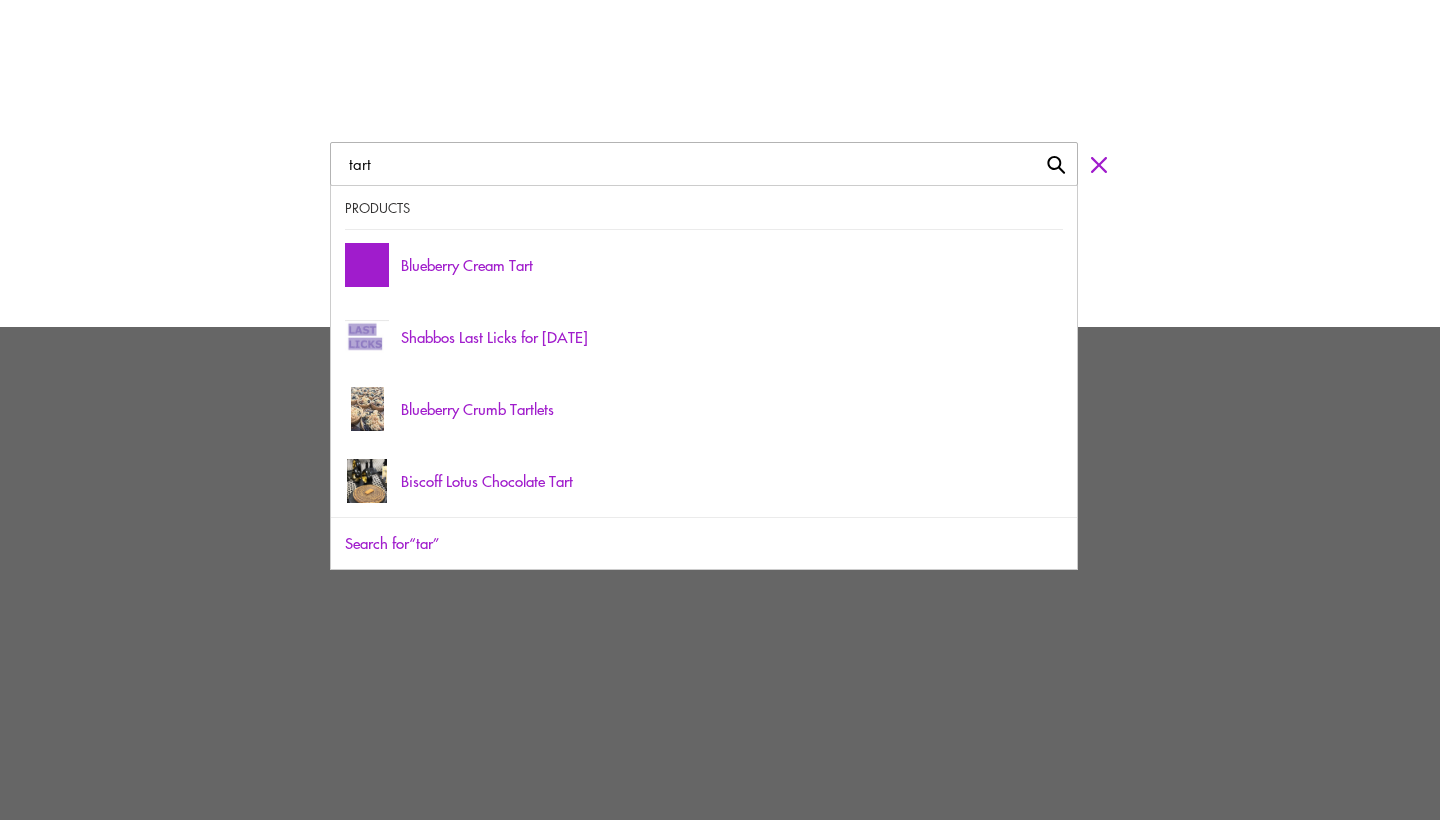 type on "tart" 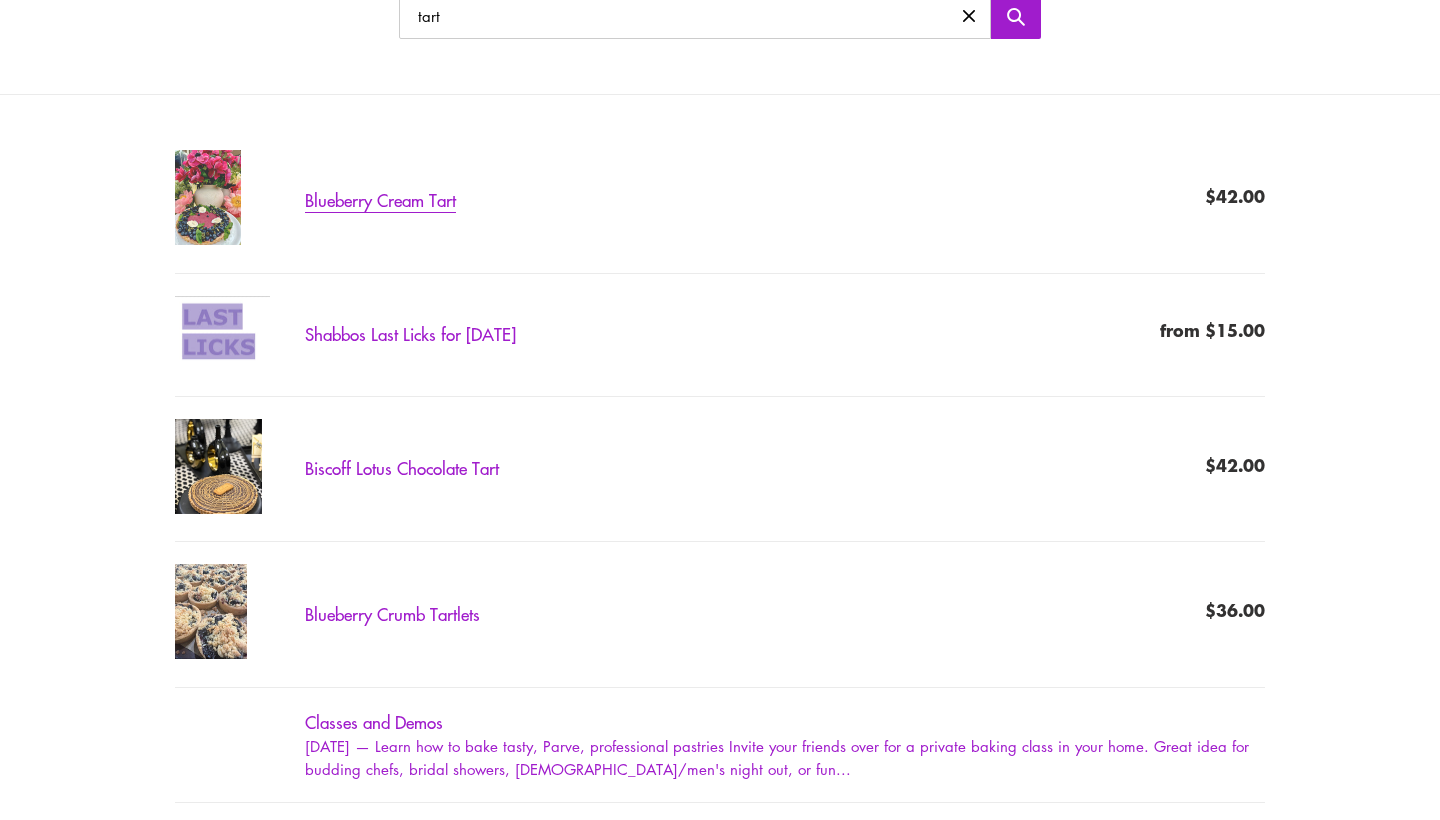 scroll, scrollTop: 438, scrollLeft: 0, axis: vertical 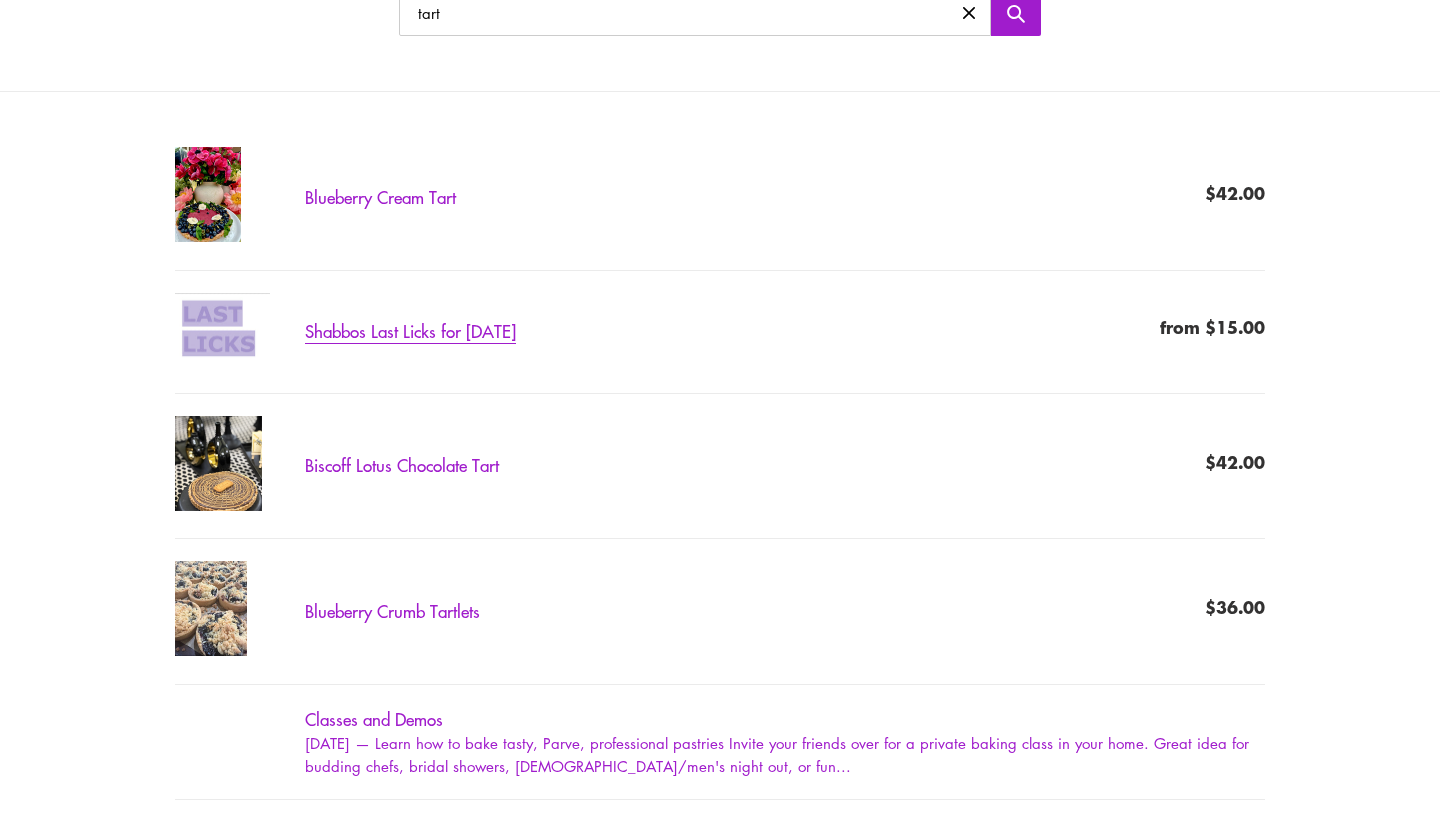click on "Shabbos Last Licks for [DATE]" at bounding box center [720, 332] 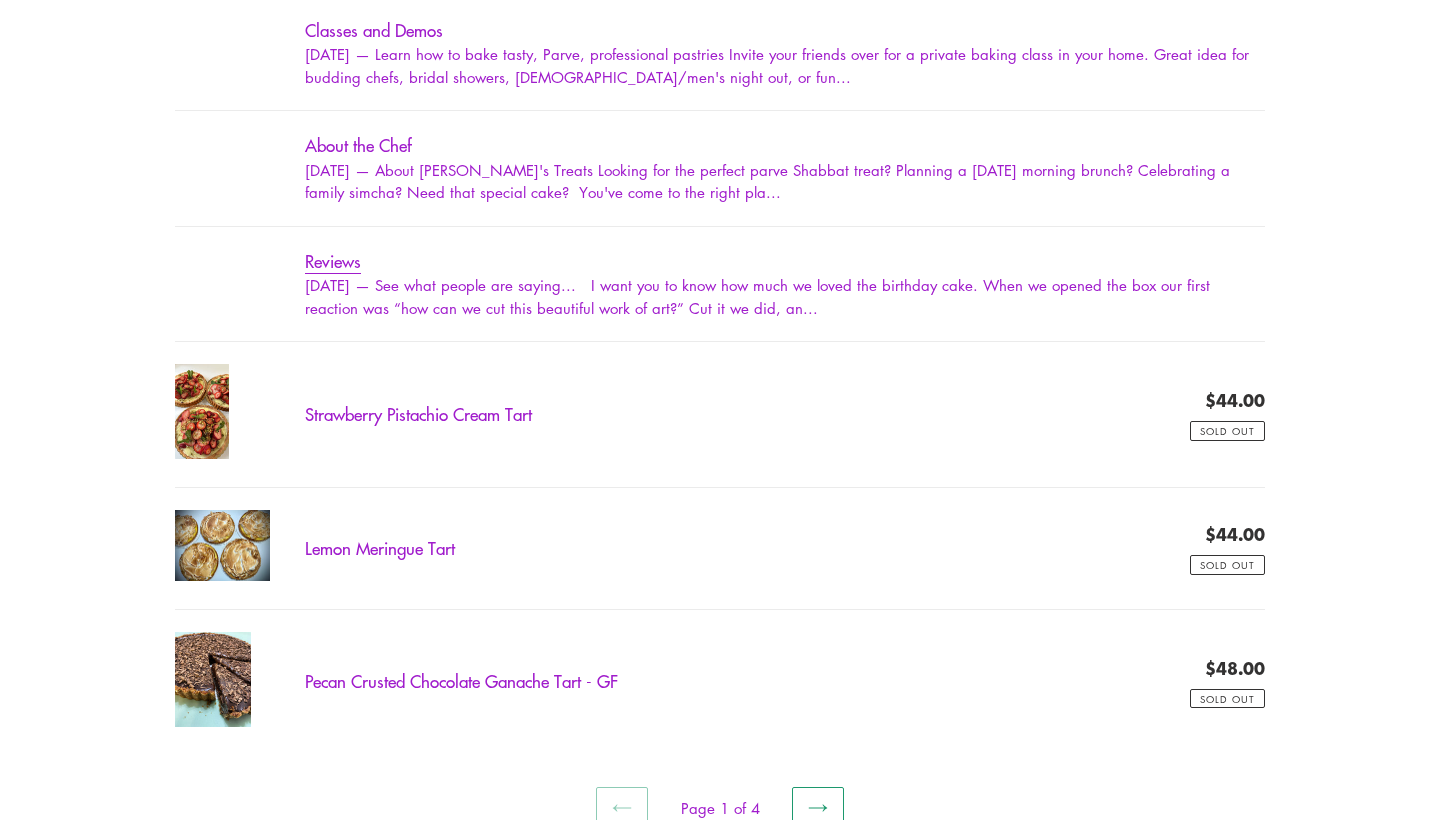 scroll, scrollTop: 1124, scrollLeft: 0, axis: vertical 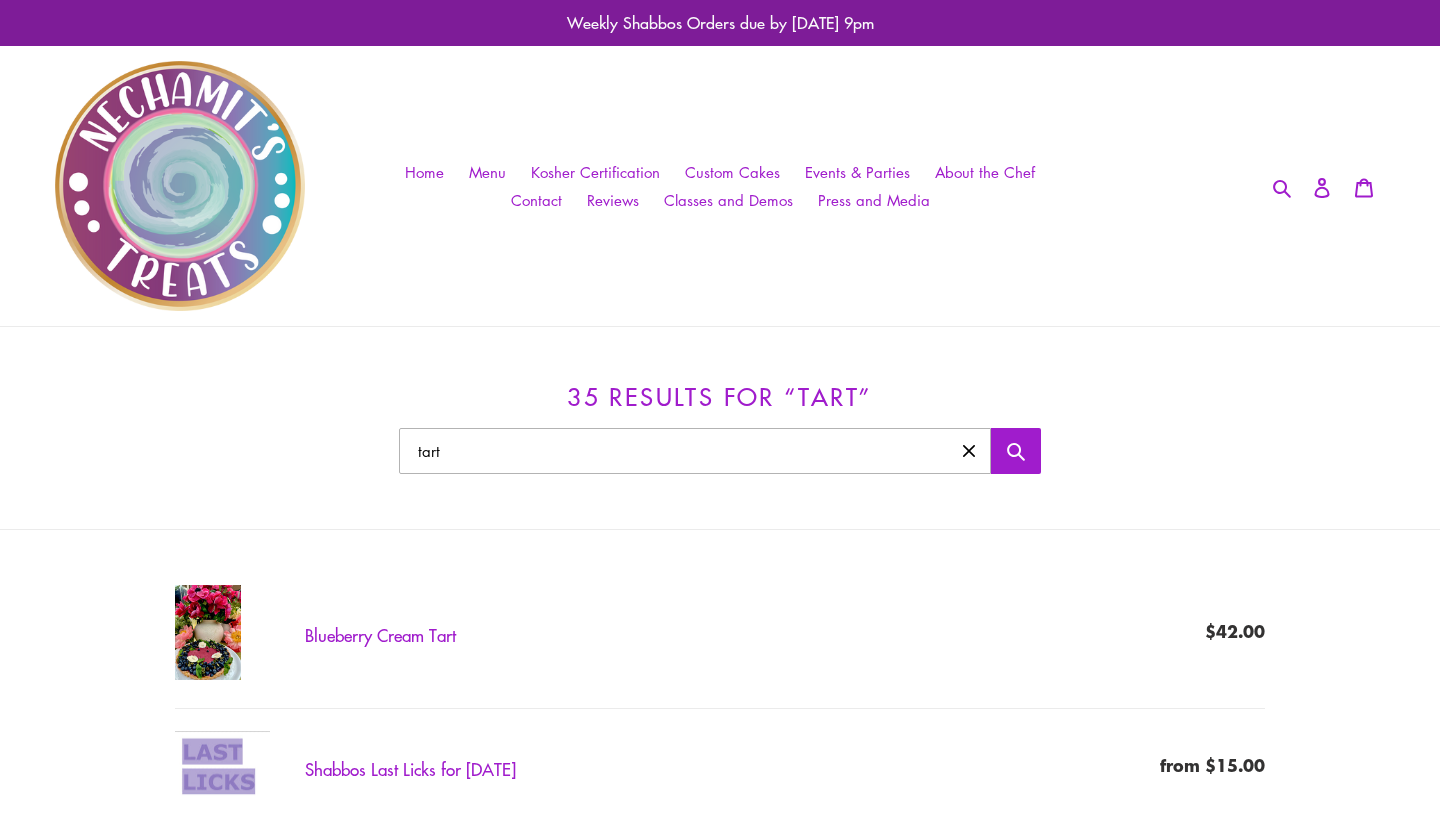 click on "tart" at bounding box center [695, 451] 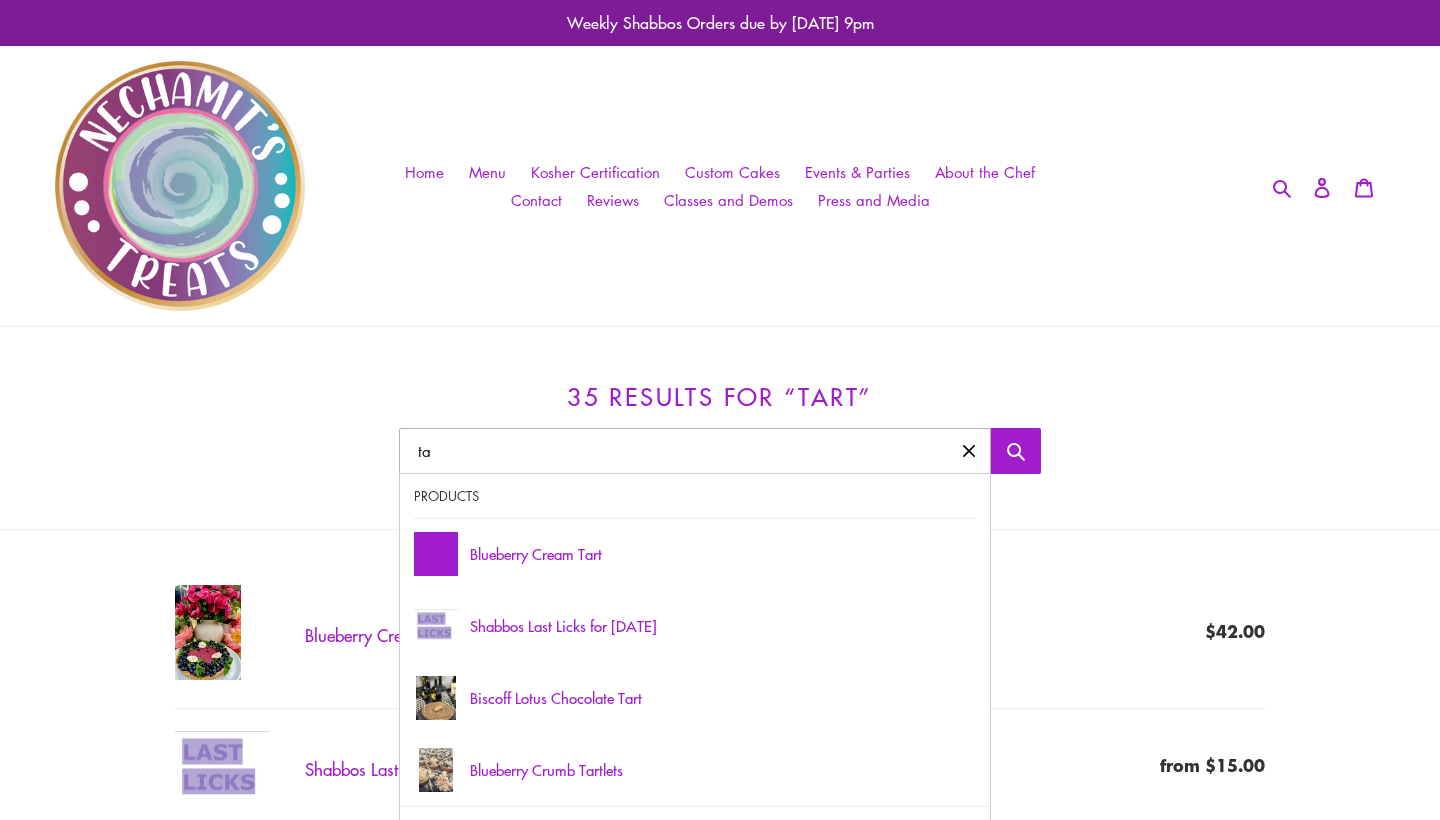 type on "t" 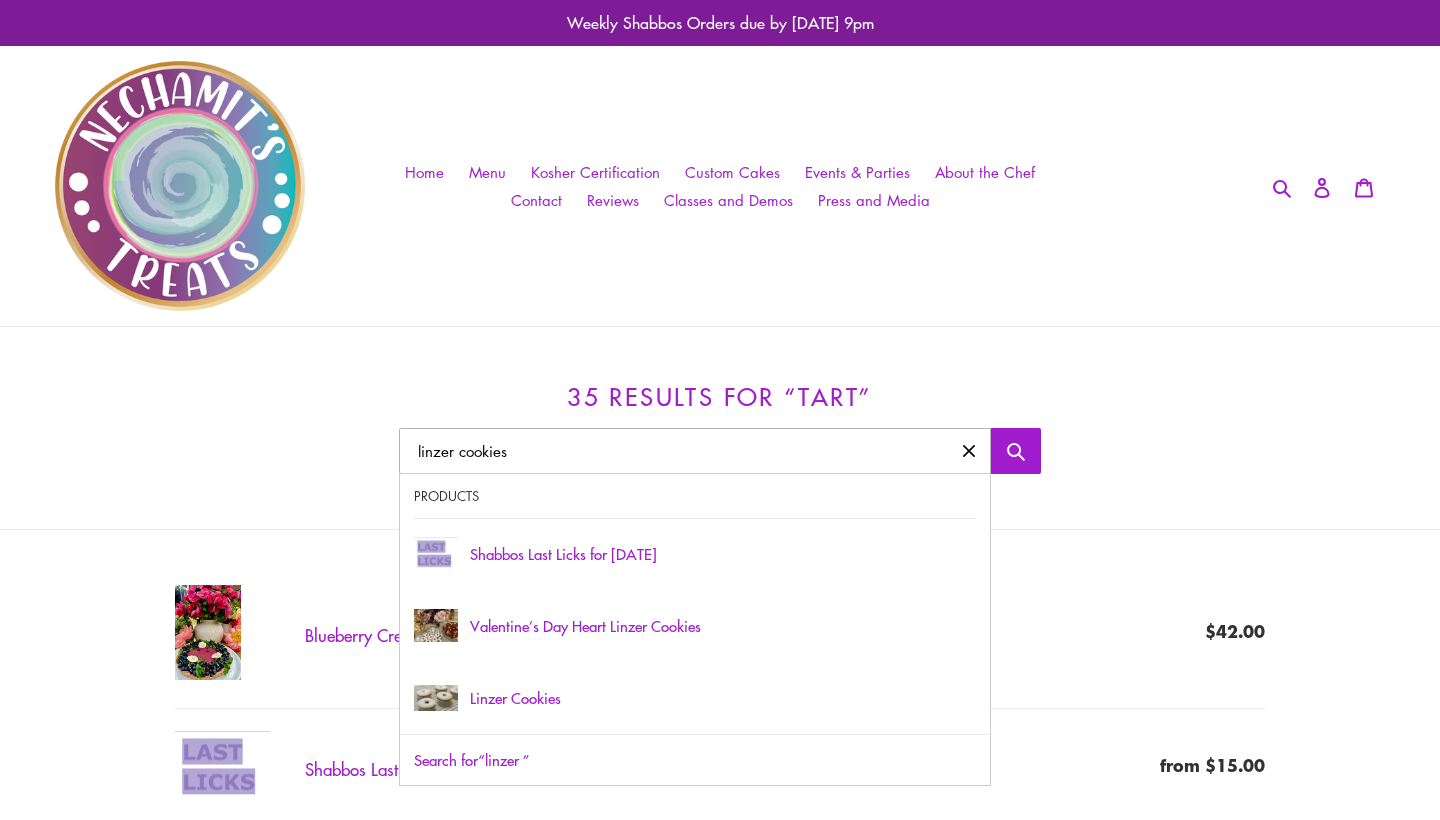 type on "linzer cookies" 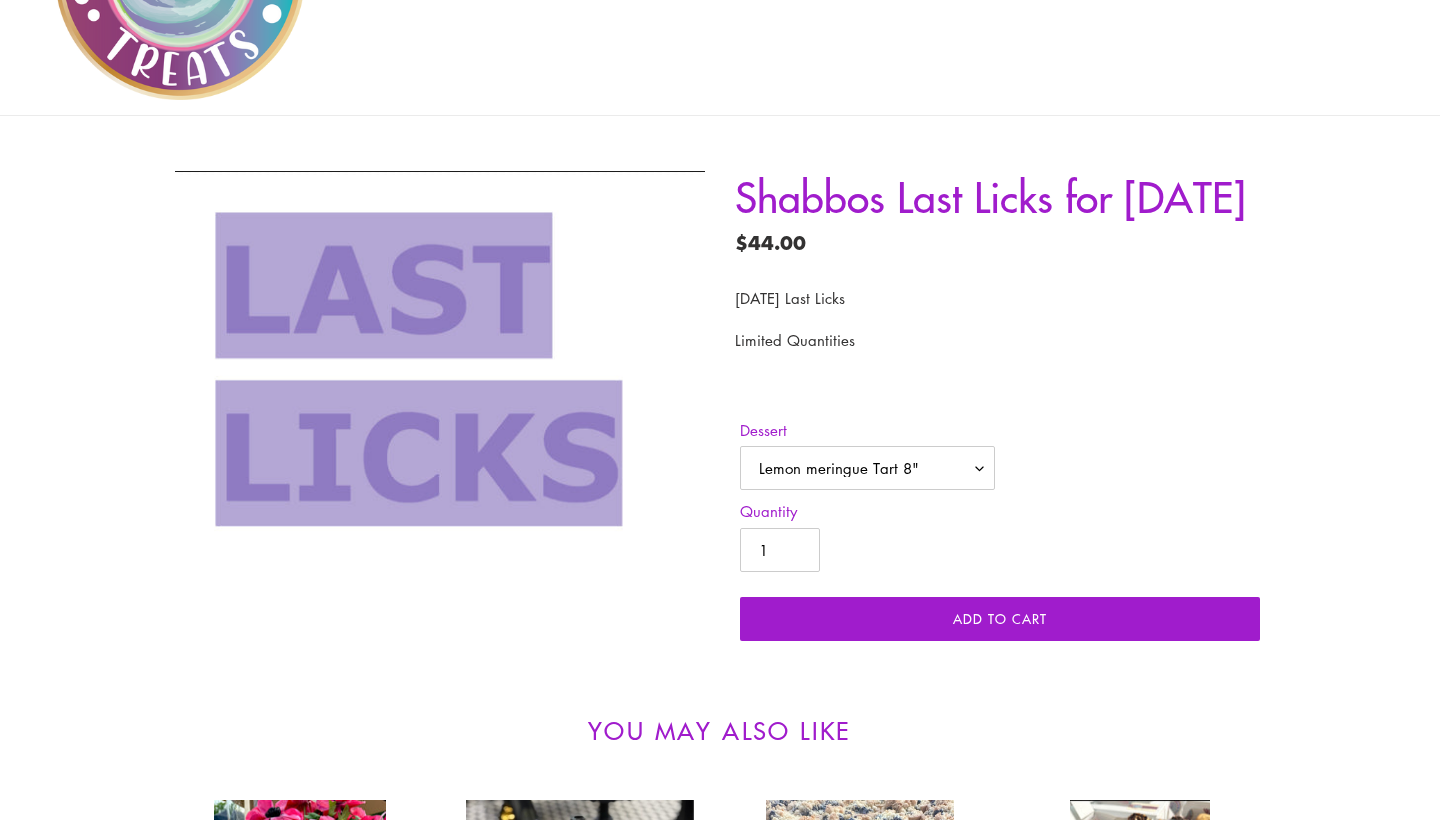 scroll, scrollTop: 300, scrollLeft: 0, axis: vertical 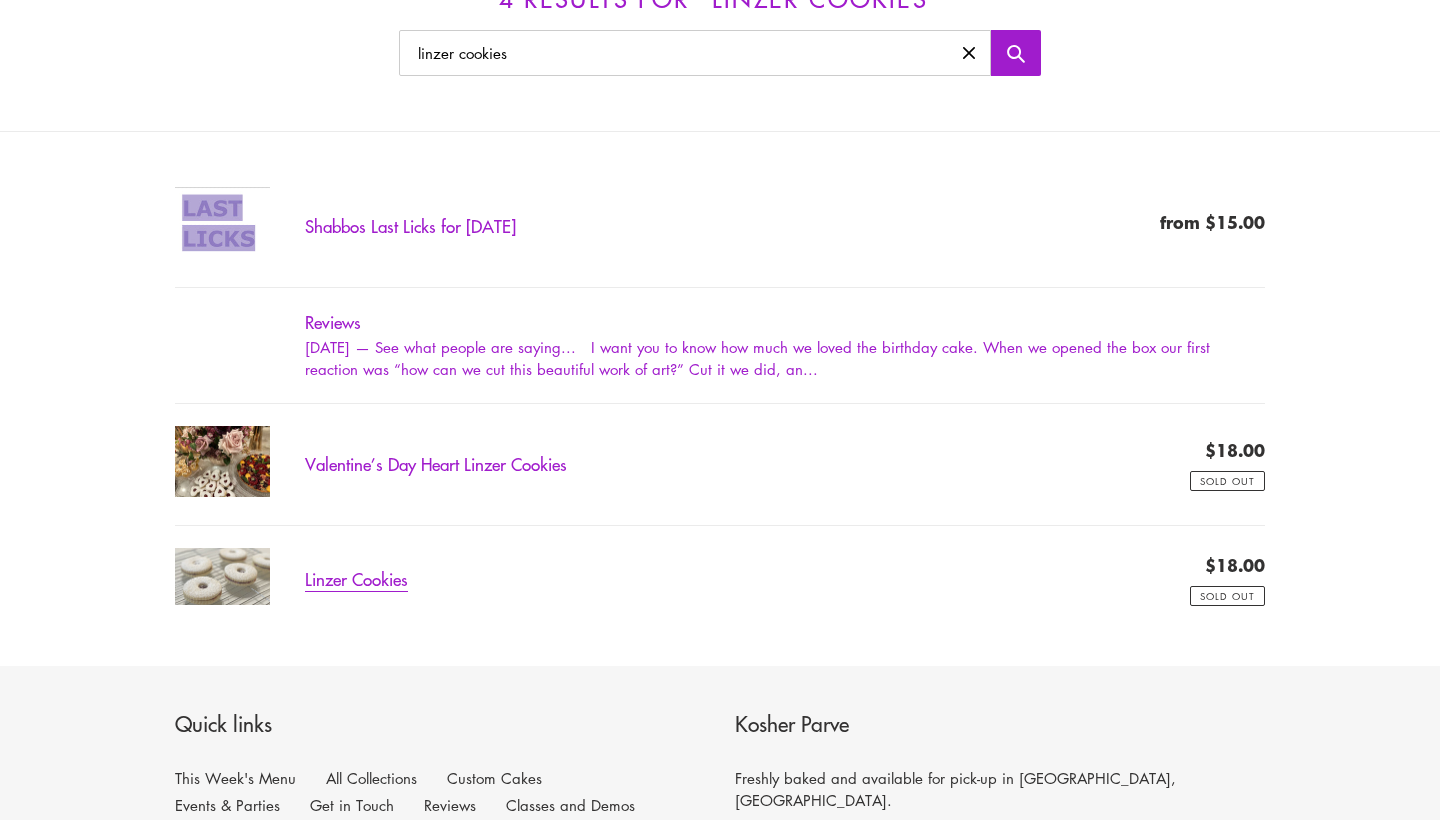 click on "Linzer Cookies" at bounding box center (720, 579) 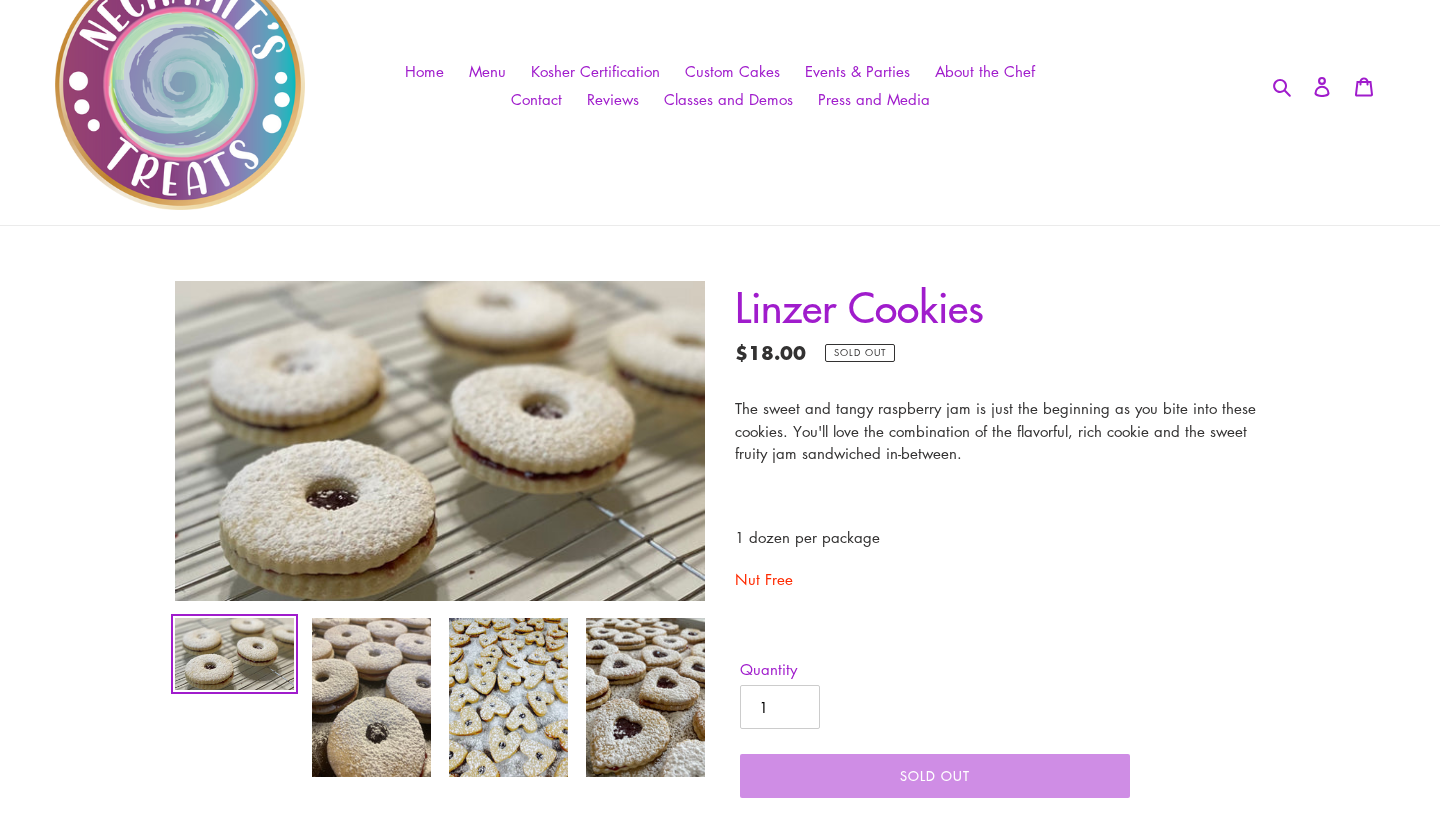 scroll, scrollTop: 117, scrollLeft: 0, axis: vertical 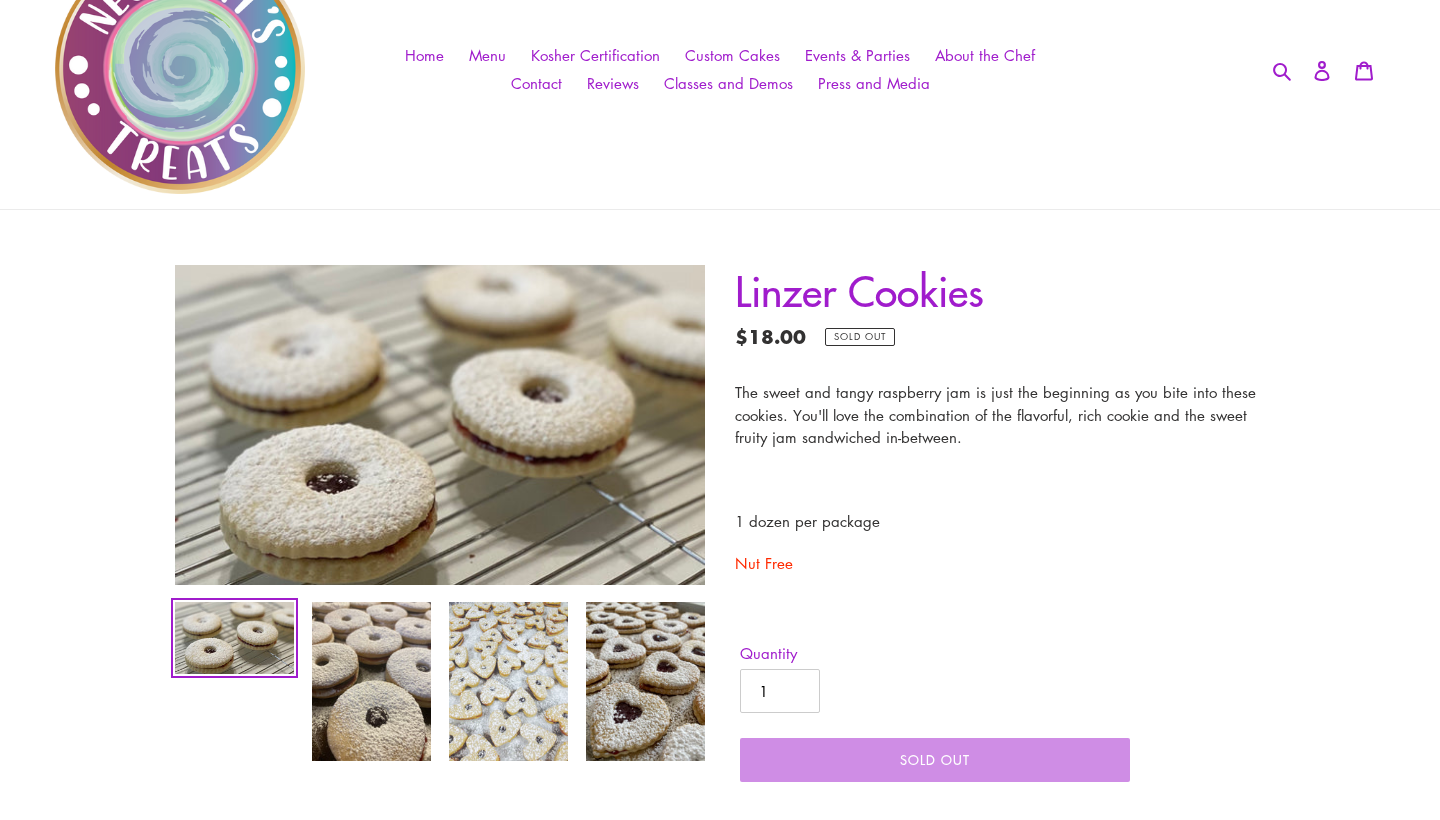 click at bounding box center (508, 681) 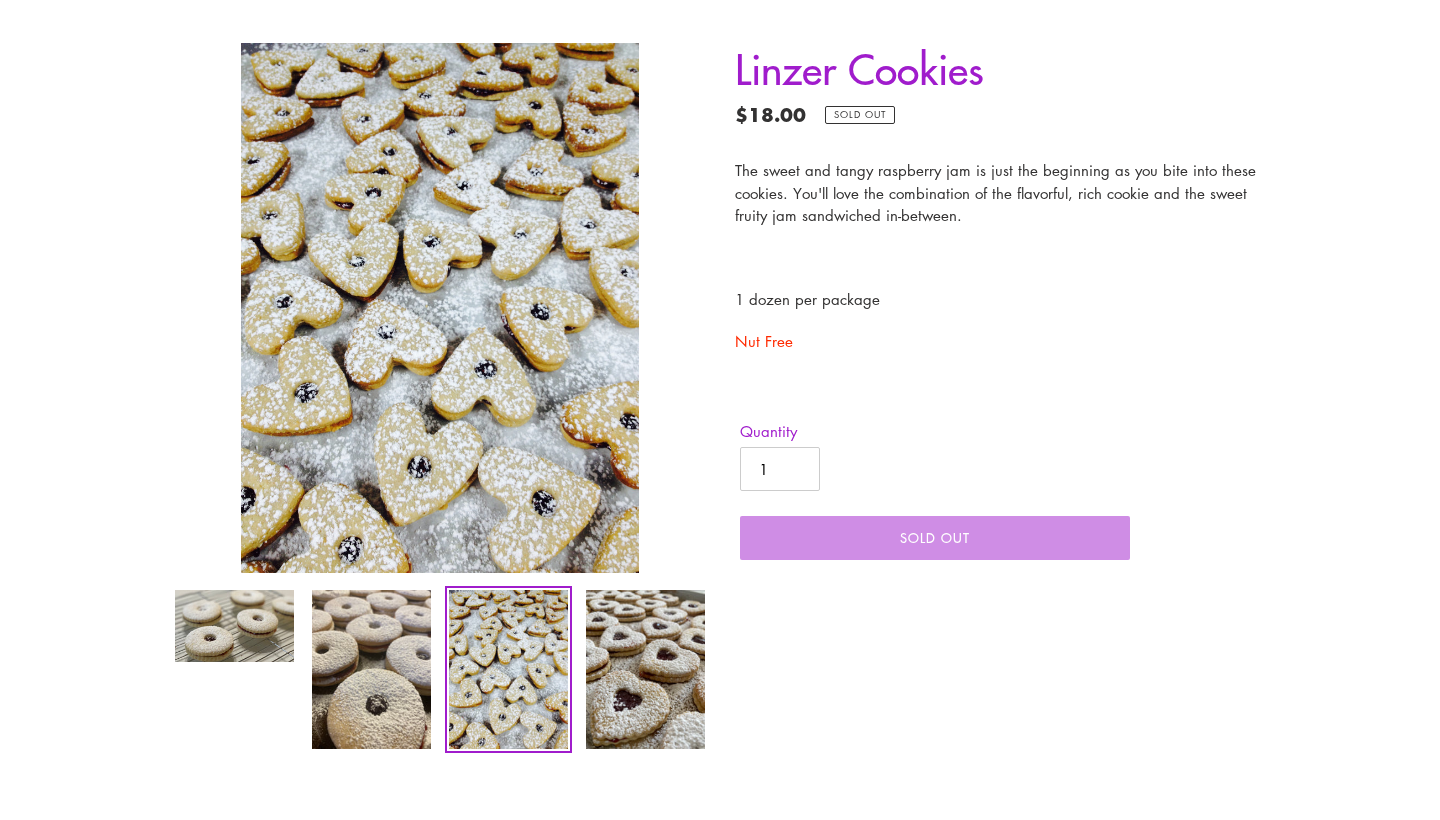 scroll, scrollTop: 342, scrollLeft: 0, axis: vertical 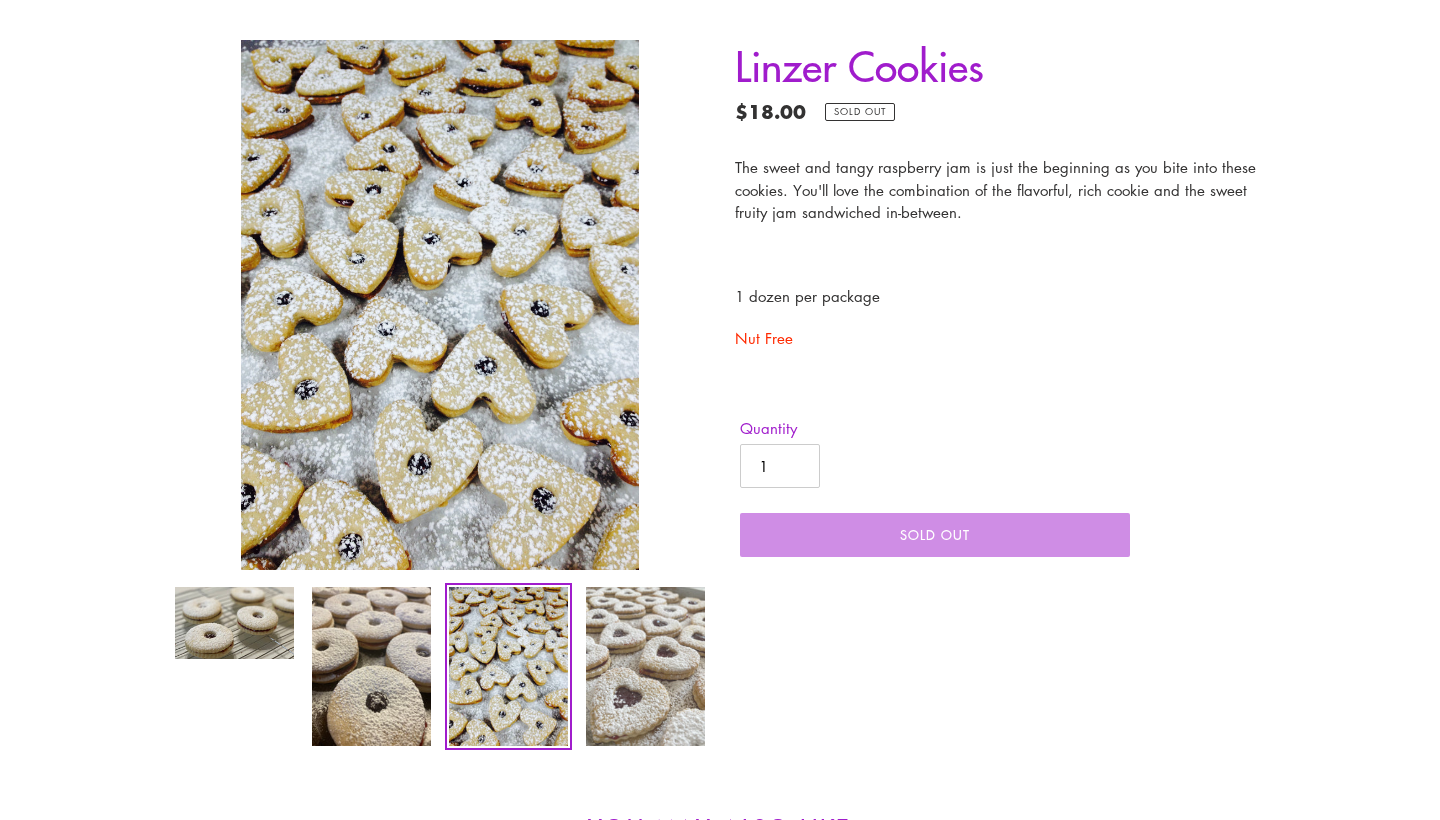 click at bounding box center [645, 666] 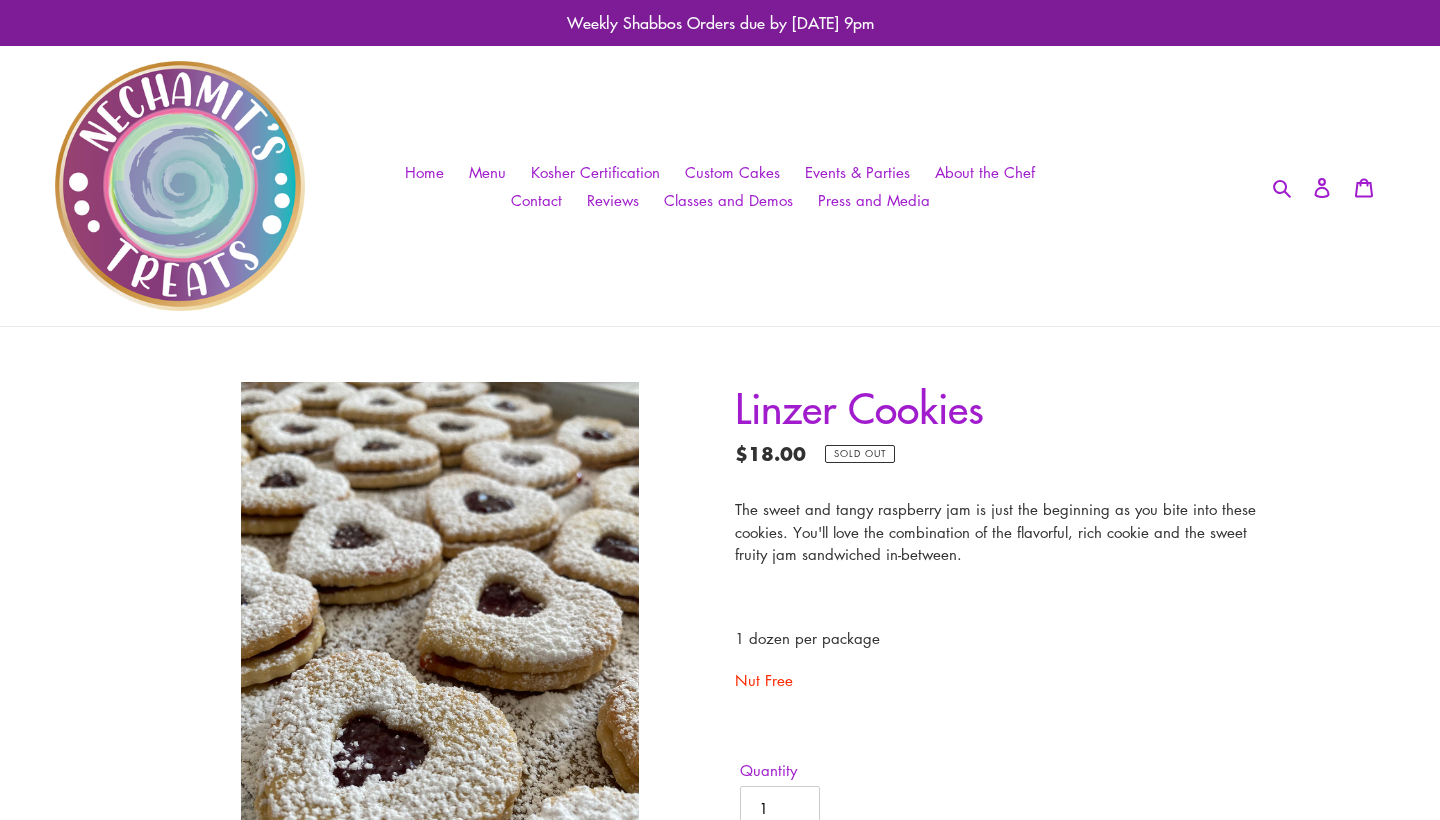 scroll, scrollTop: 0, scrollLeft: 0, axis: both 